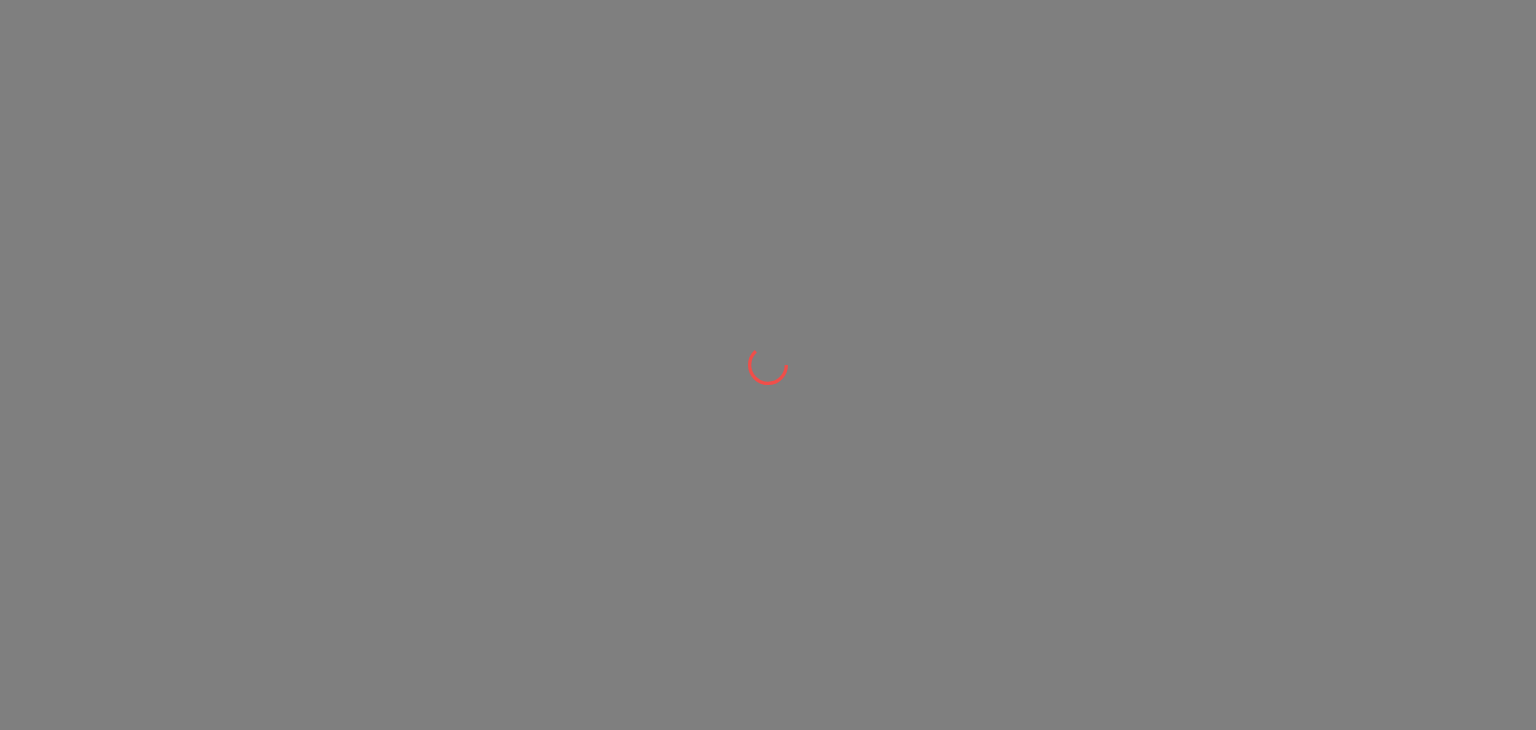 scroll, scrollTop: 0, scrollLeft: 0, axis: both 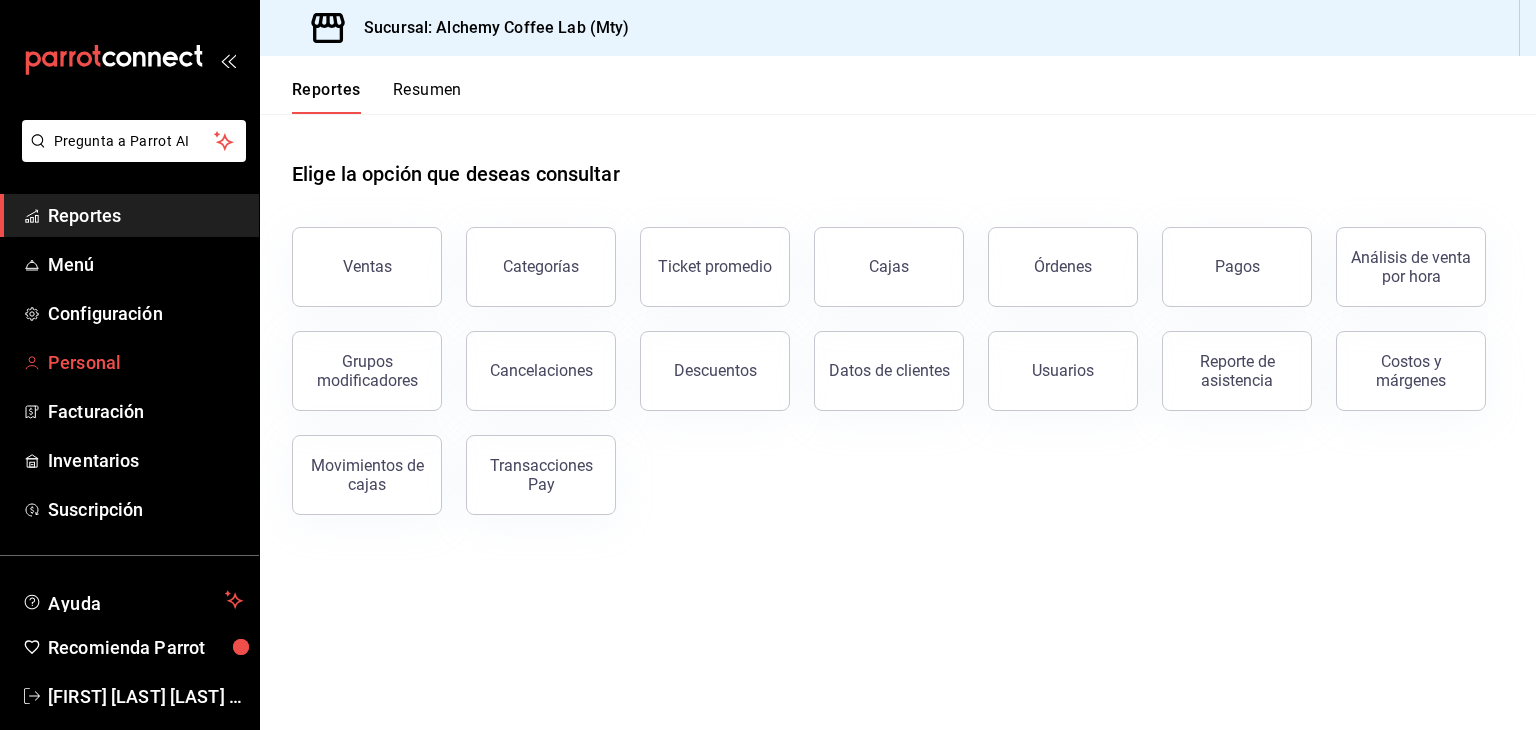click on "Personal" at bounding box center [145, 362] 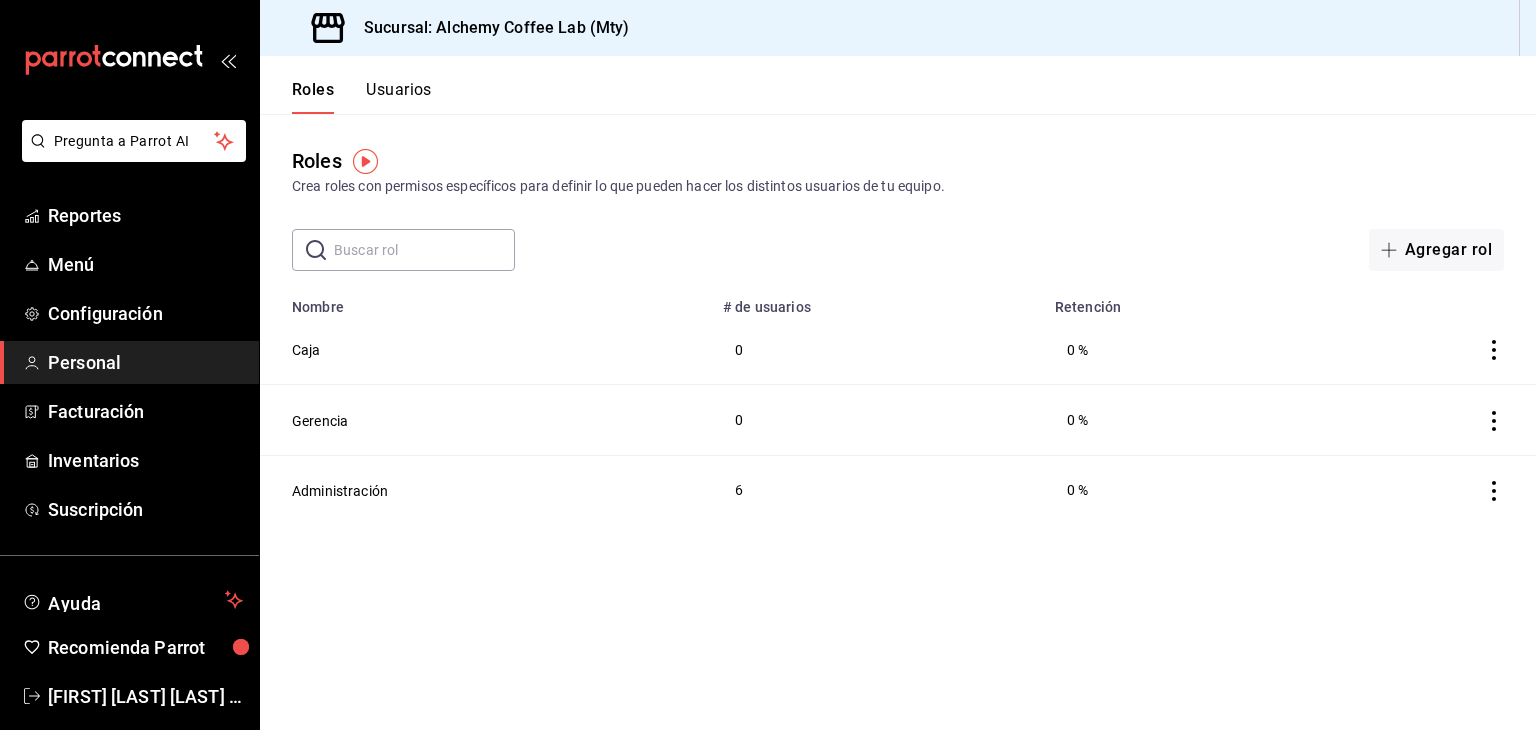 click on "Usuarios" at bounding box center (399, 97) 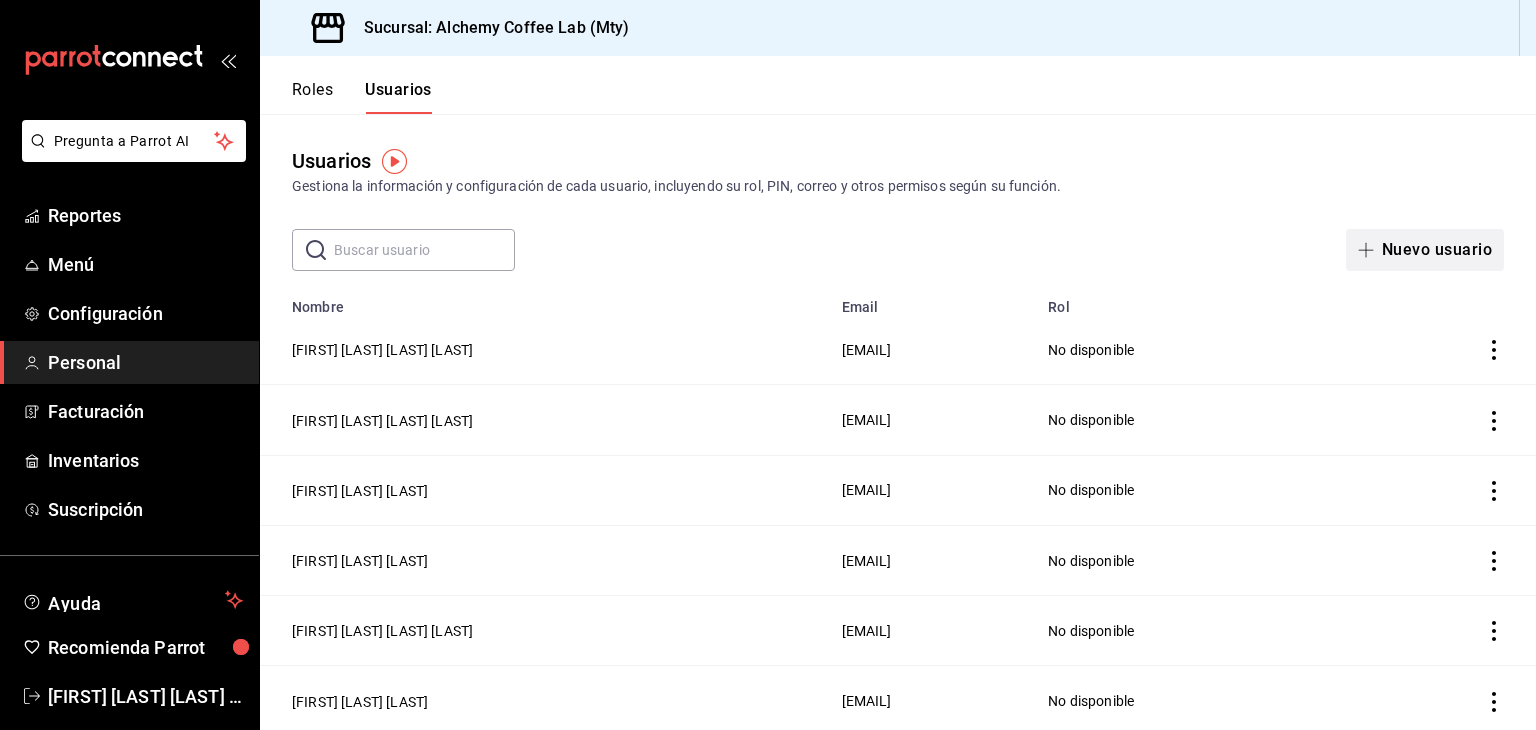 click on "Nuevo usuario" at bounding box center [1425, 250] 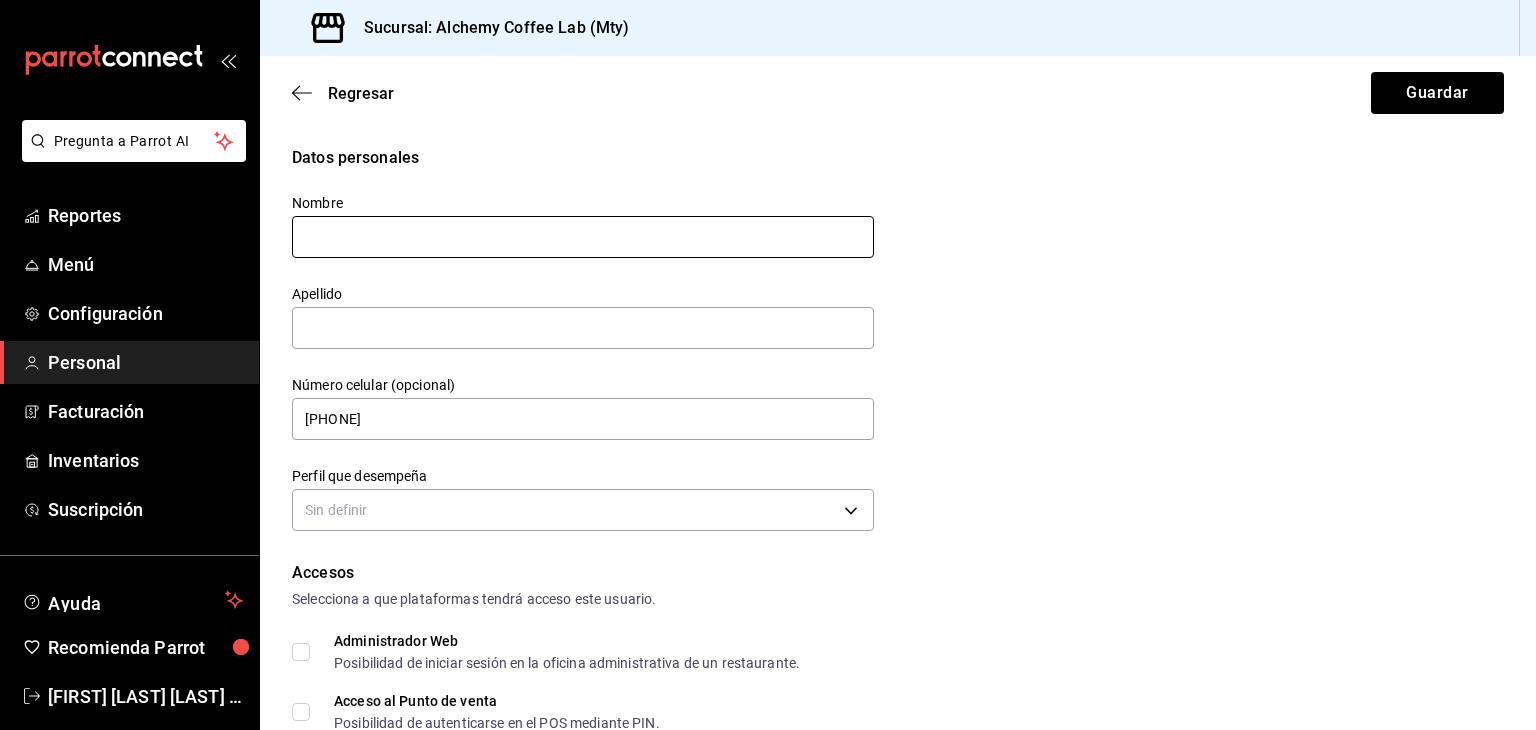 click at bounding box center [583, 237] 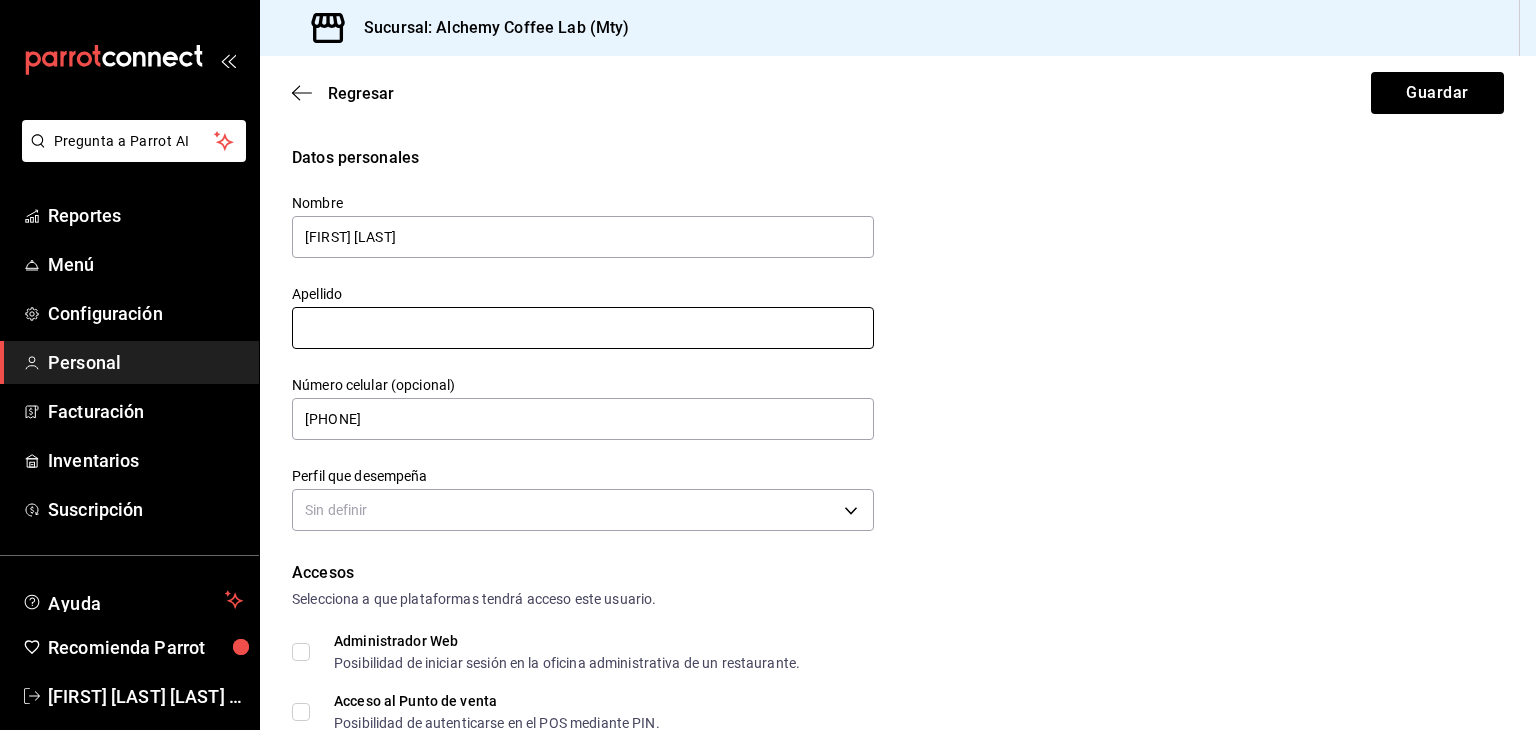 type on "[FIRST] [LAST]" 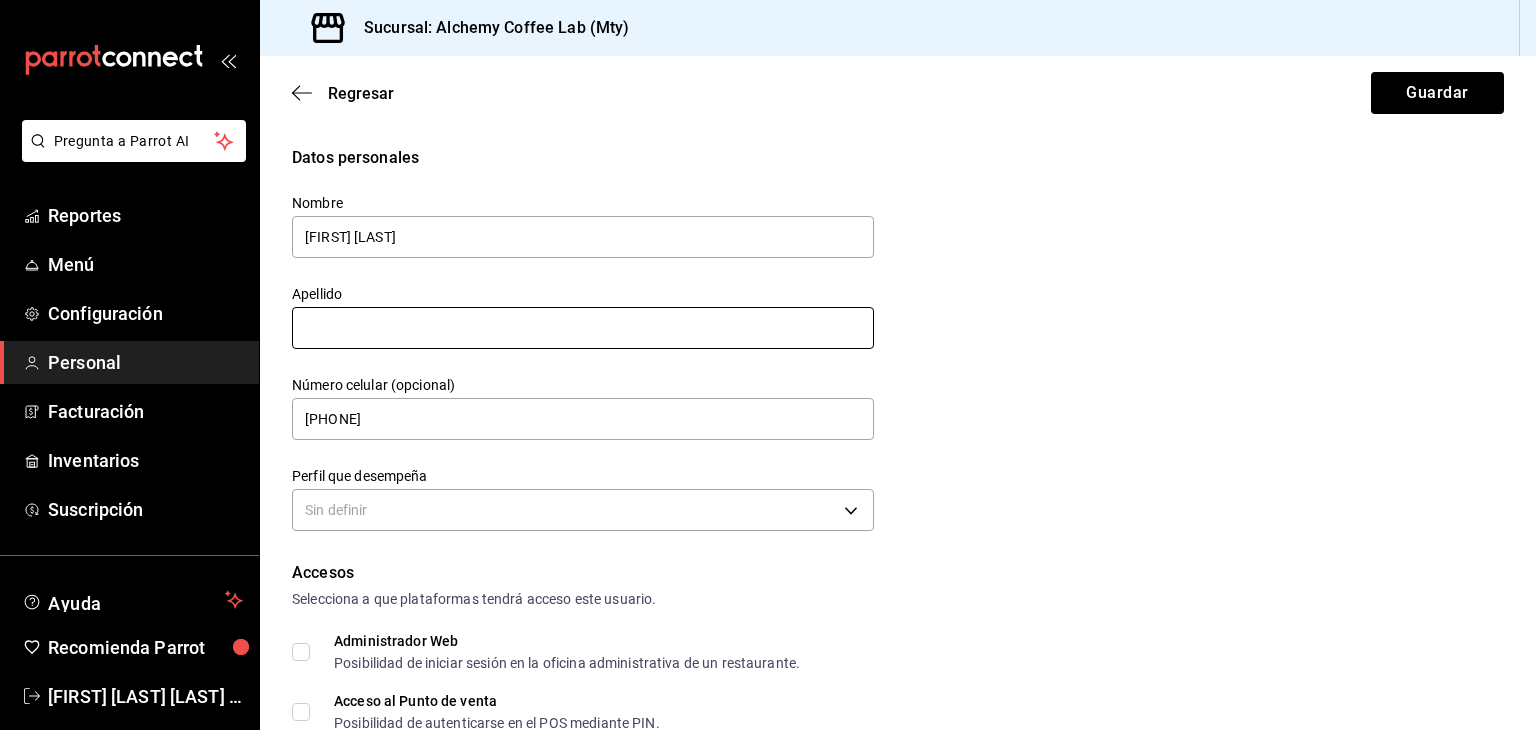 click at bounding box center (583, 328) 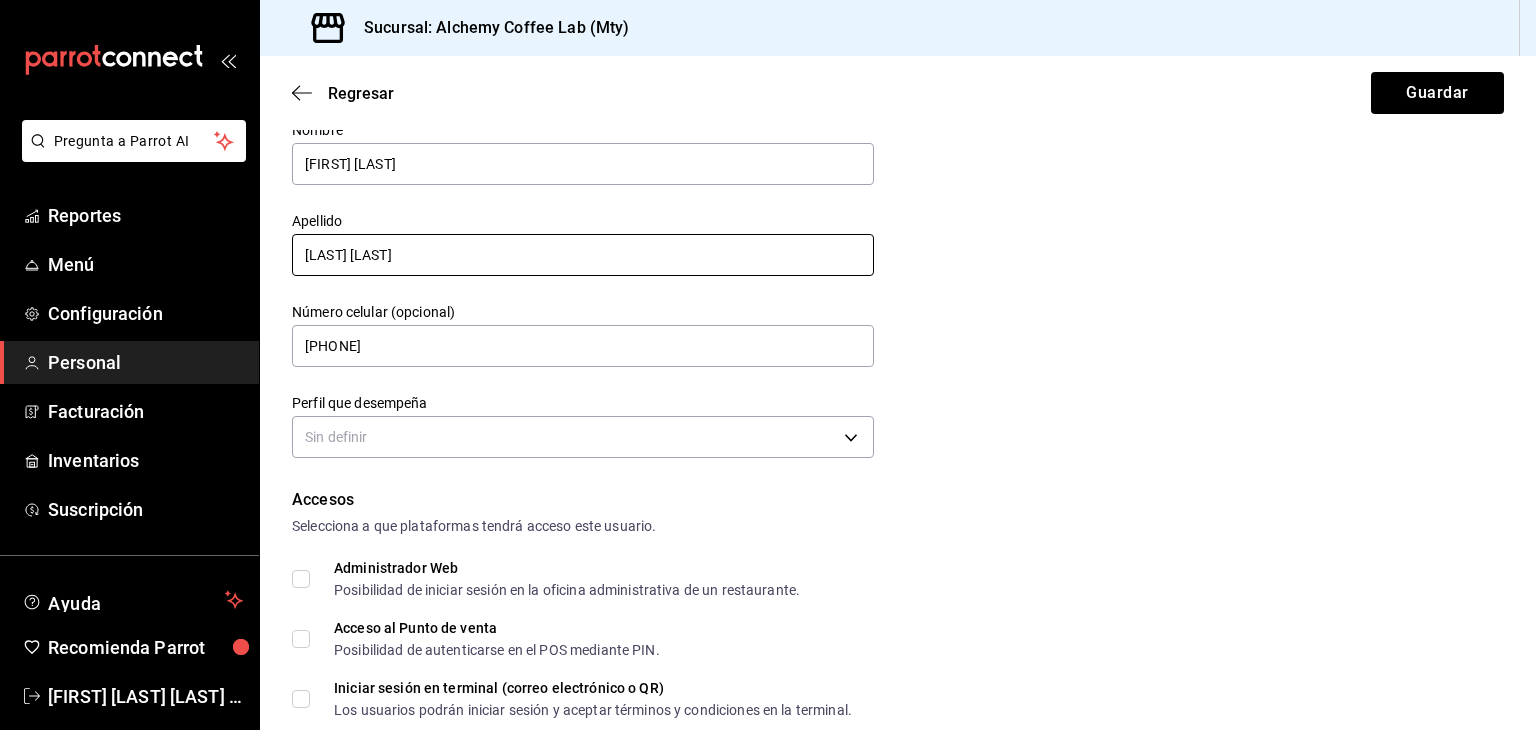 scroll, scrollTop: 200, scrollLeft: 0, axis: vertical 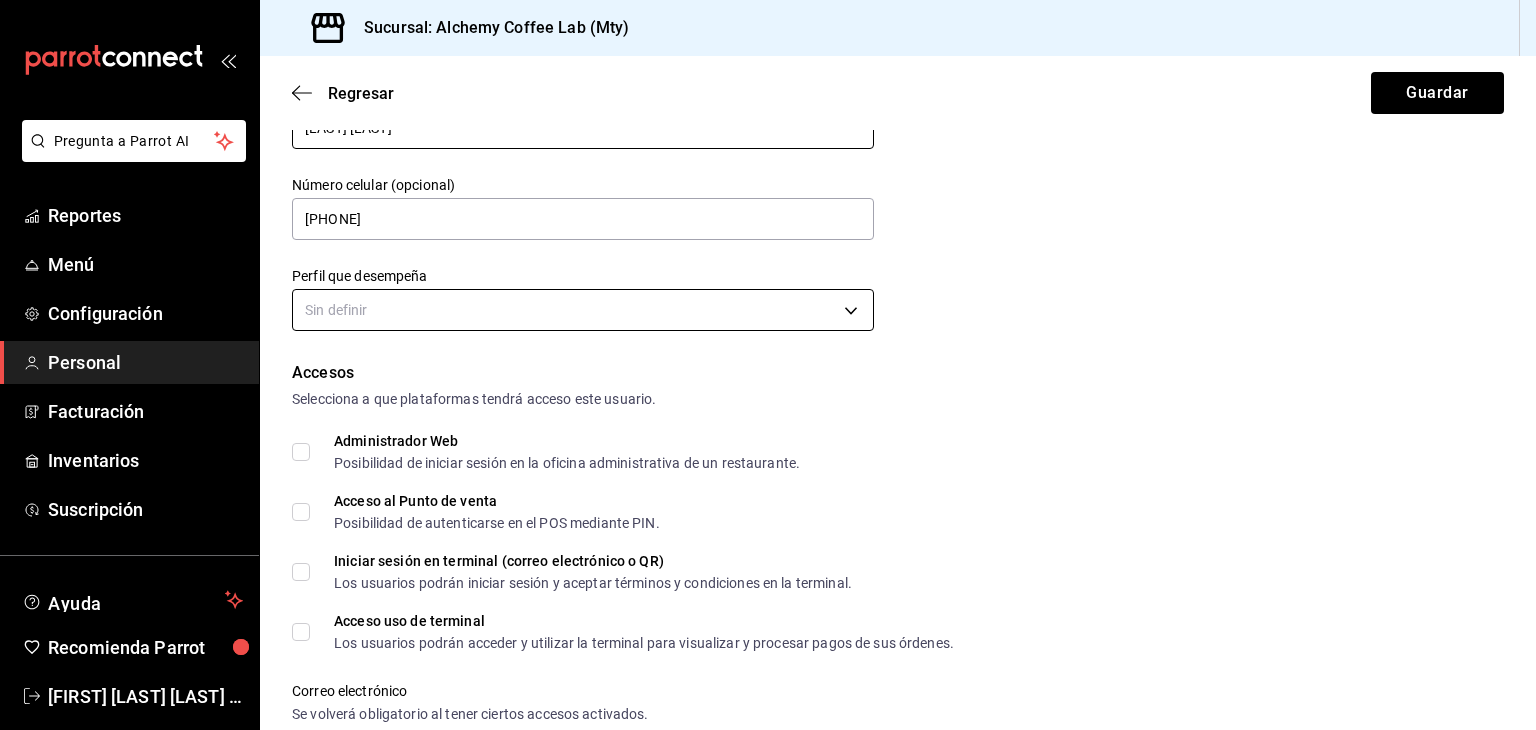 type on "[LAST] [LAST]" 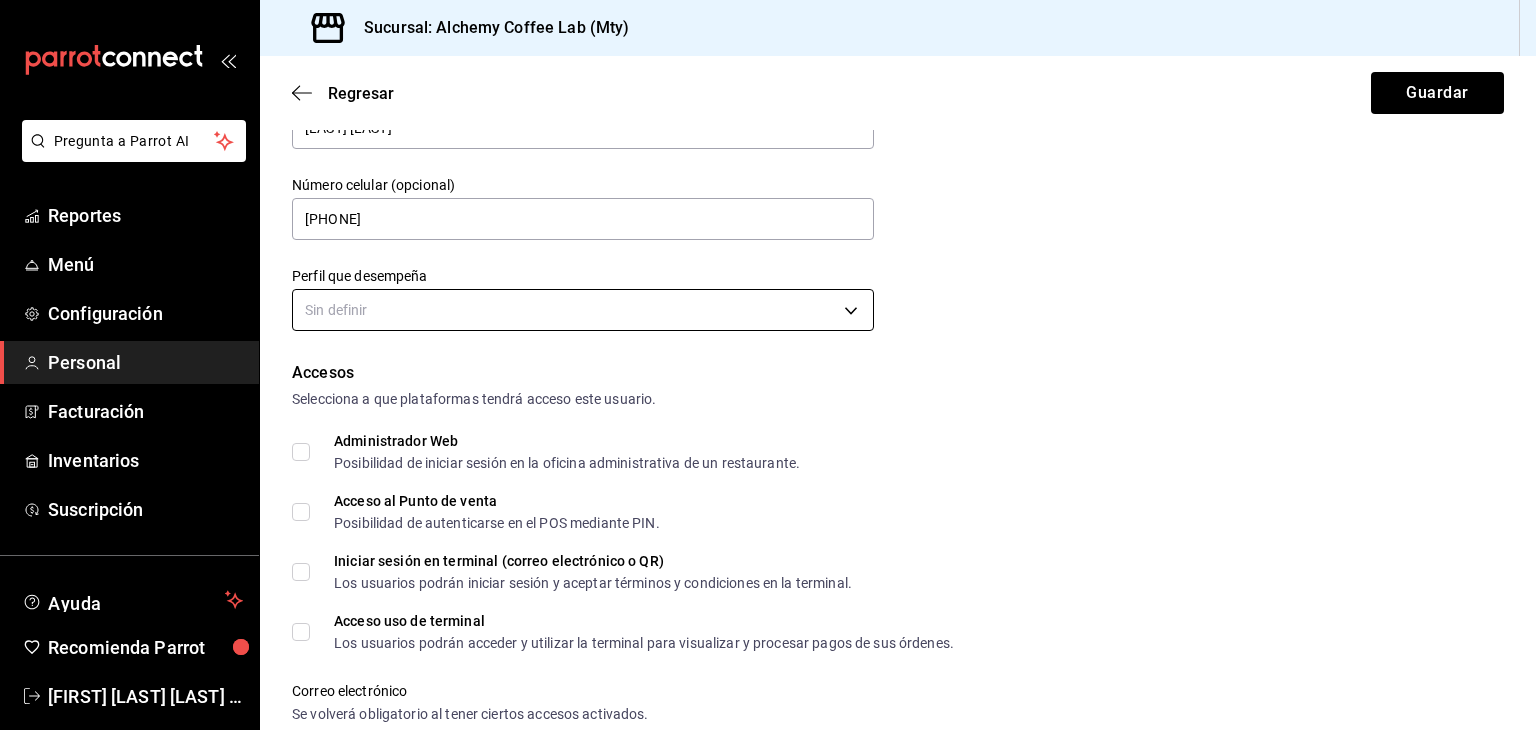 click on "Nombre [FIRST] Apellido [LAST] [LAST] Número celular (opcional) +52 (__) ____-____ Perfil que desempeña Sin definir Accesos Selecciona a que plataformas tendrá acceso este usuario. Administrador Web Posibilidad de iniciar sesión en la oficina administrativa de un restaurante. Acceso al Punto de venta Posibilidad de autenticarse en el POS mediante PIN. Iniciar sesión en terminal (correo electrónico o QR) Los usuarios podrán iniciar sesión y aceptar términos y condiciones en la terminal. Acceso uso de terminal Los usuarios podrán acceder y utilizar la terminal para visualizar y procesar pagos de sus órdenes. Correo electrónico Se volverá obligatorio al tener ciertos accesos activados. Contraseña Contraseña Repetir contraseña PIN" at bounding box center (768, 365) 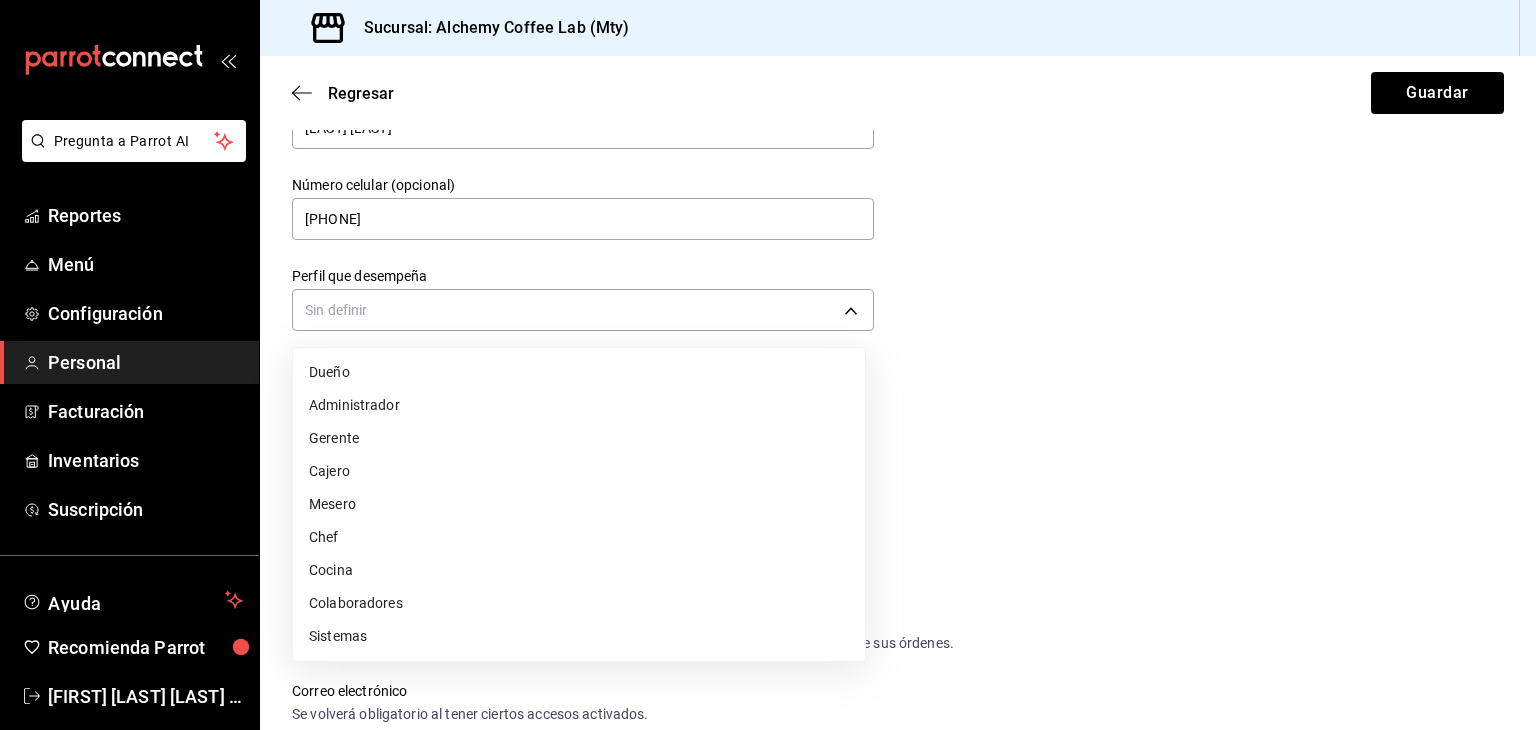 click on "Cocina" at bounding box center (579, 570) 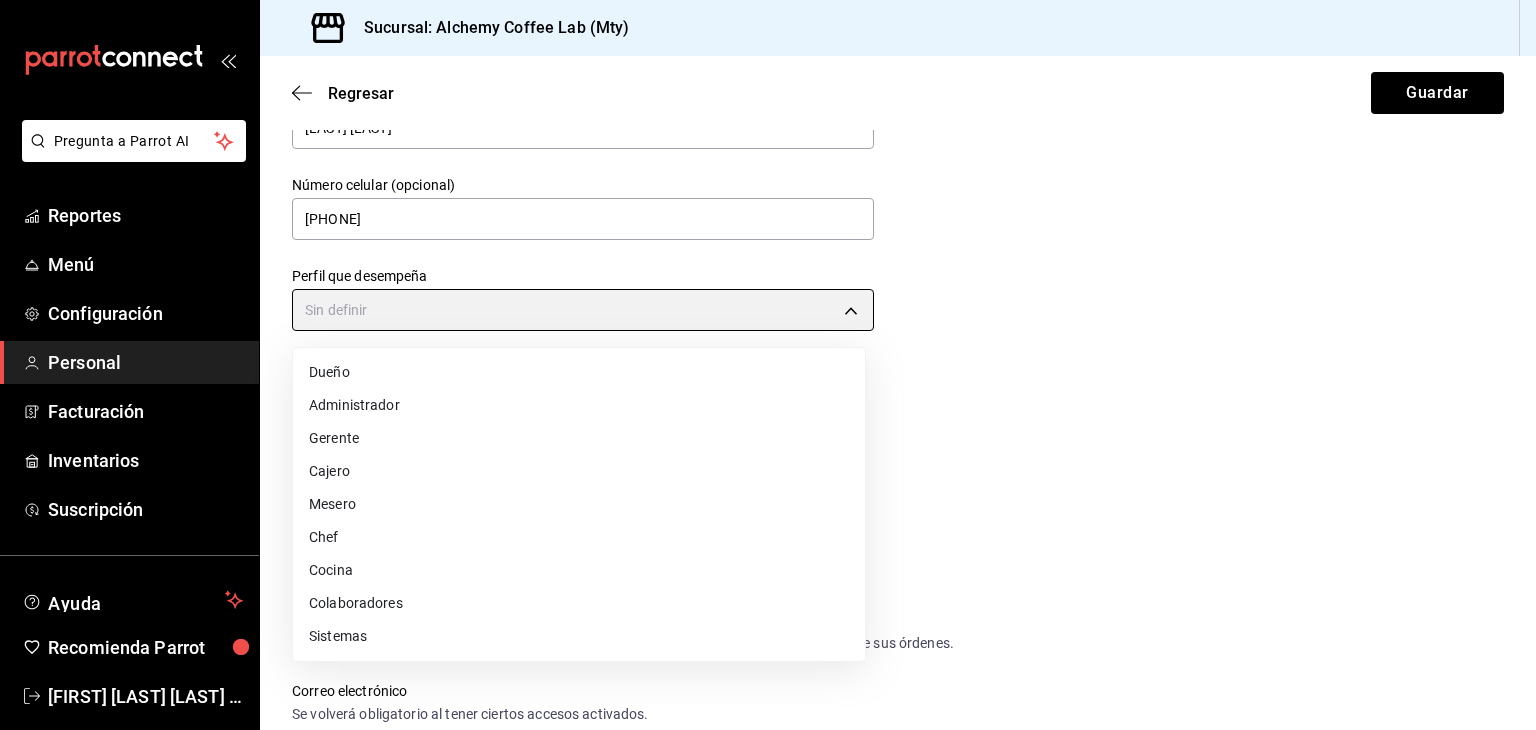 type on "KITCHEN" 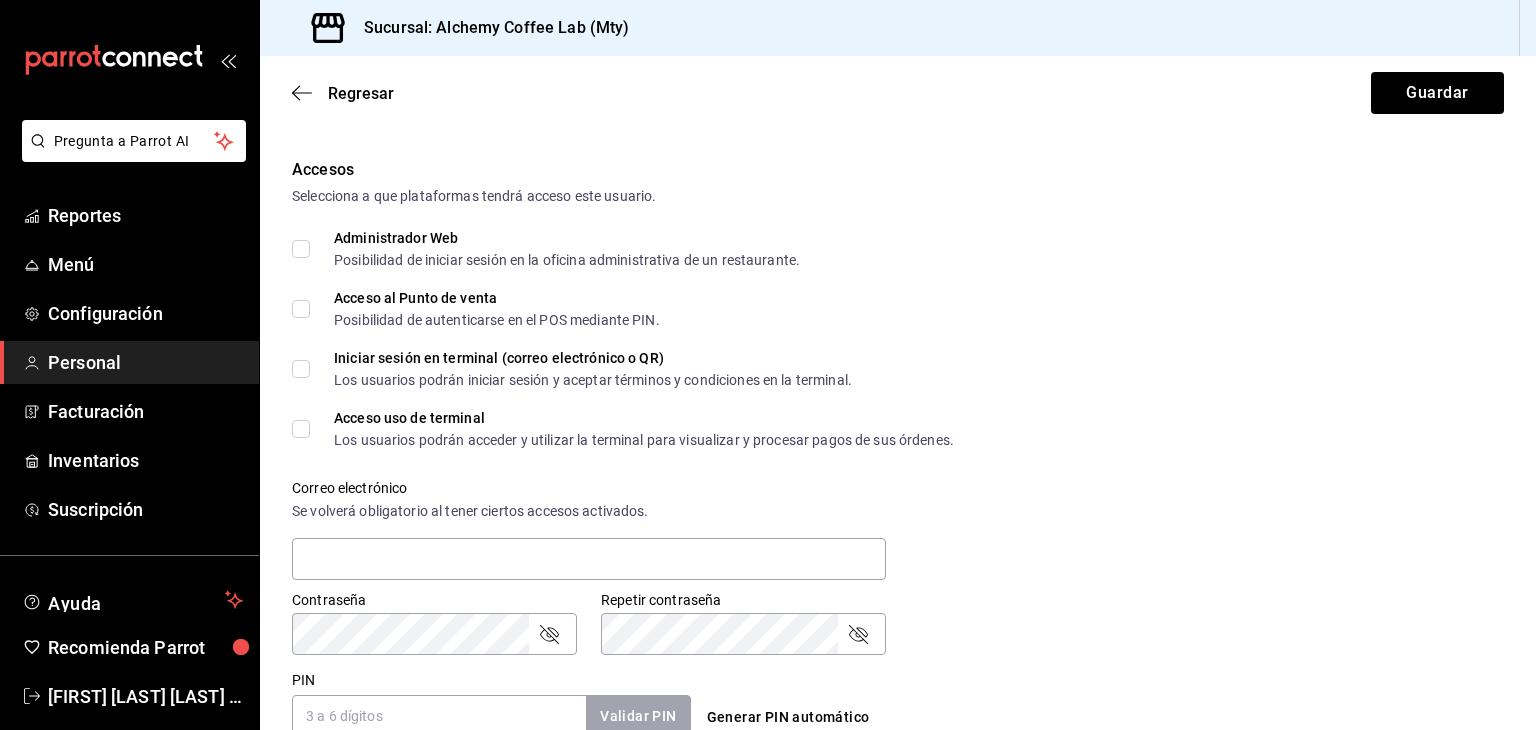 scroll, scrollTop: 500, scrollLeft: 0, axis: vertical 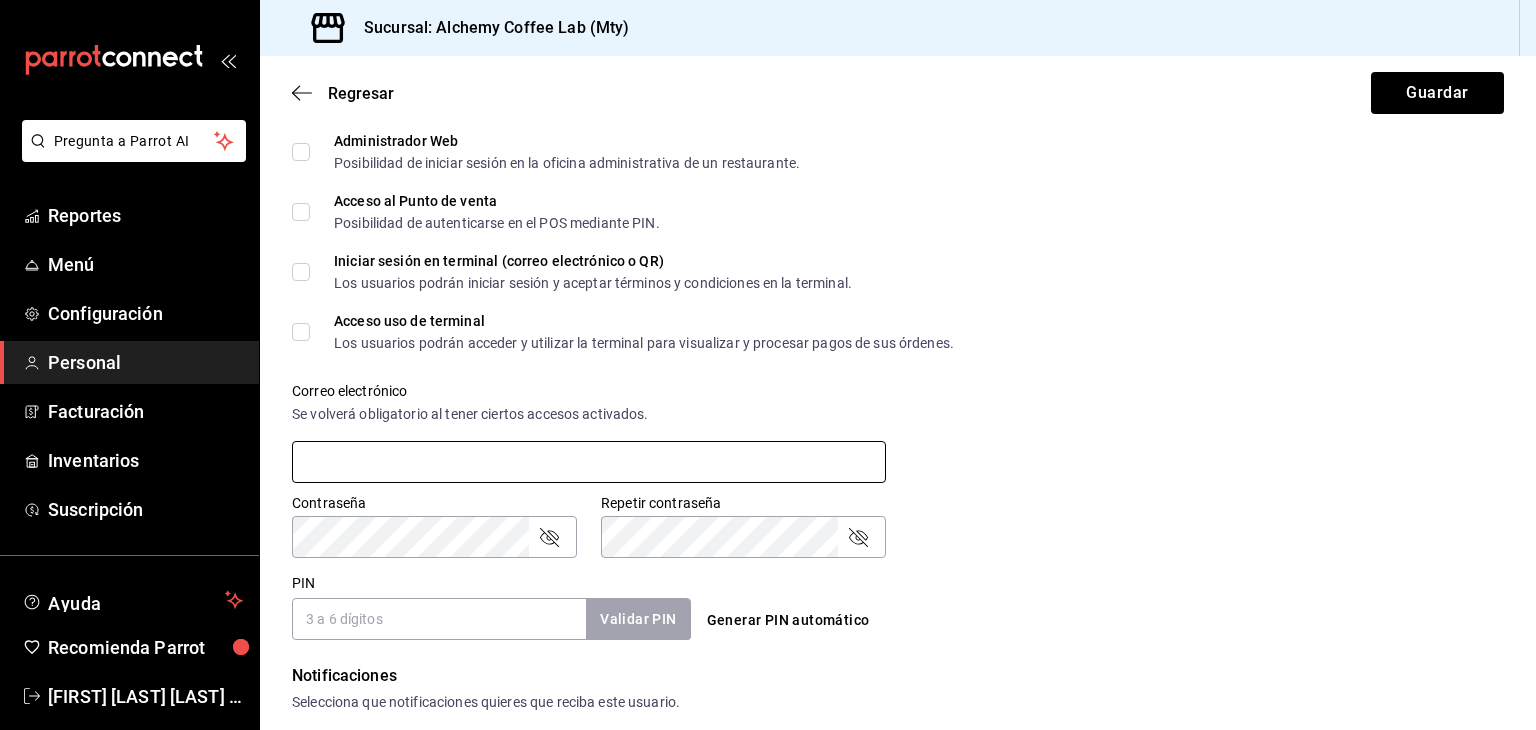 click at bounding box center [589, 462] 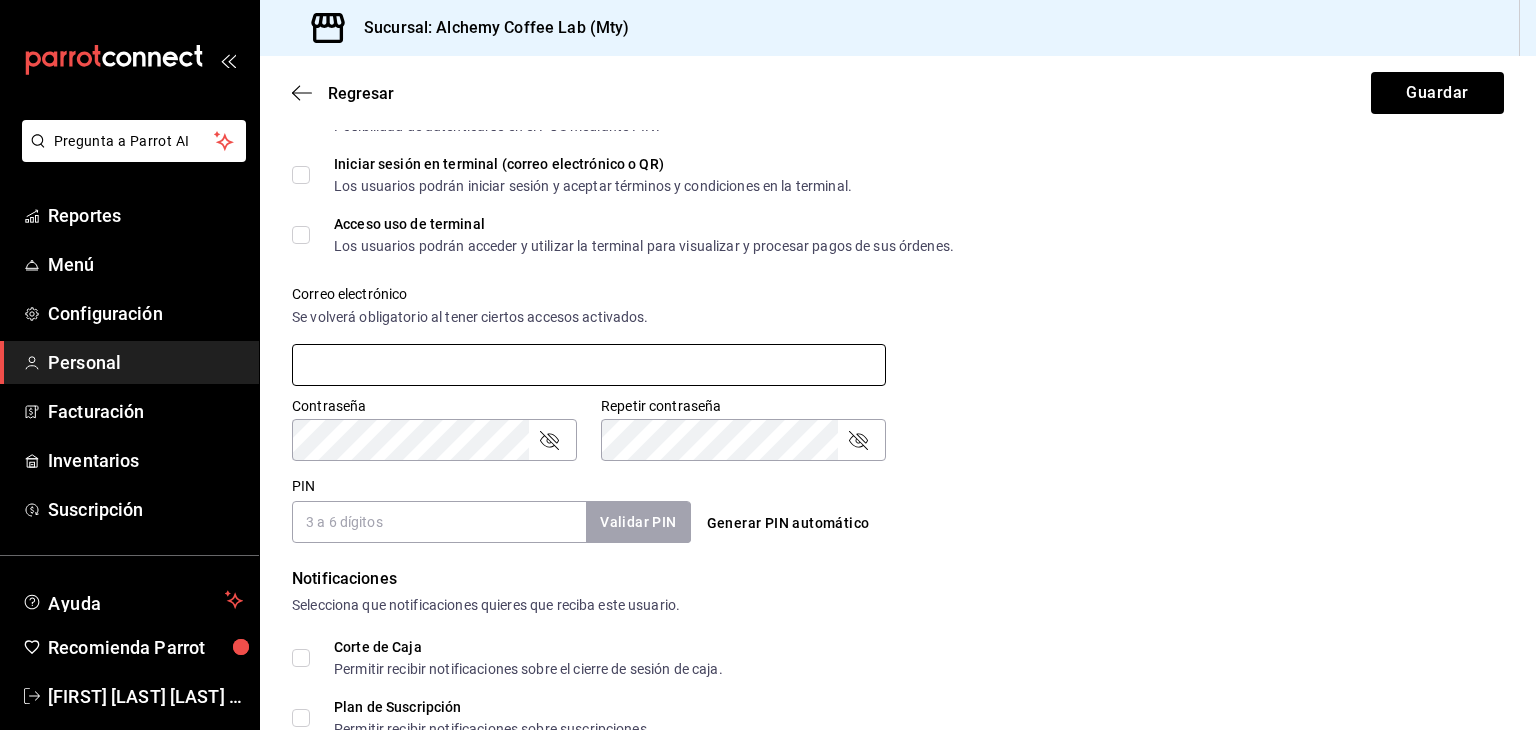 scroll, scrollTop: 600, scrollLeft: 0, axis: vertical 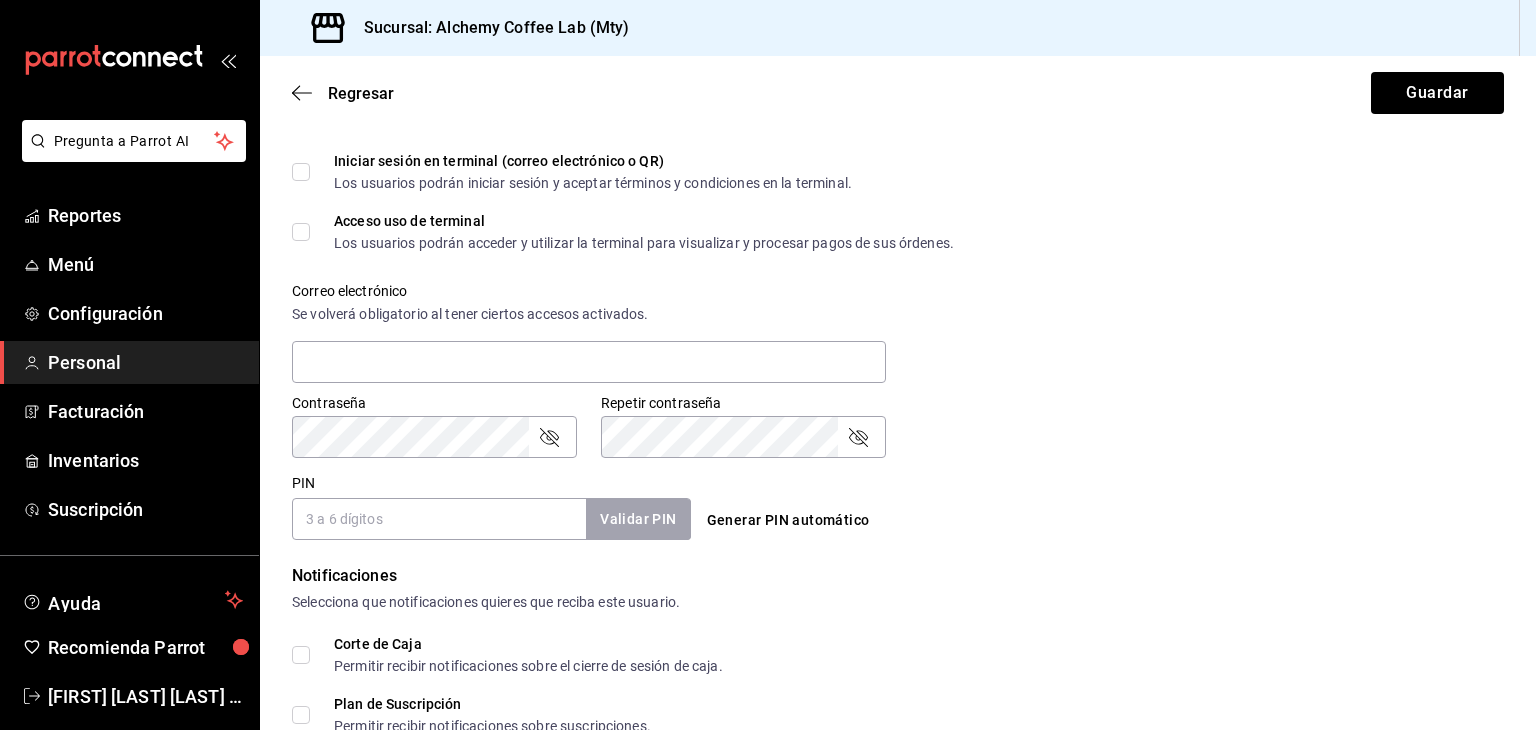 click on "PIN" at bounding box center [439, 519] 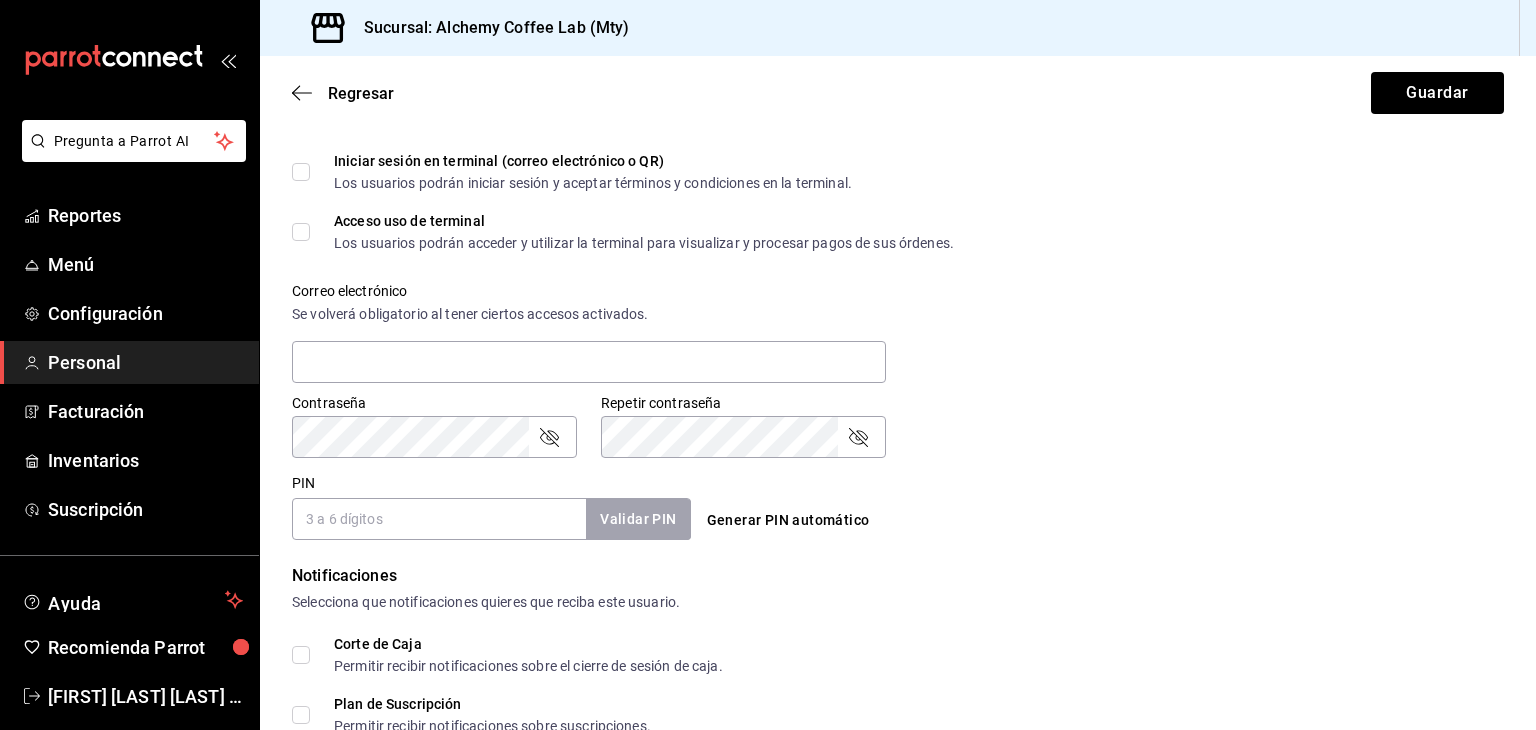 click on "PIN" at bounding box center (439, 519) 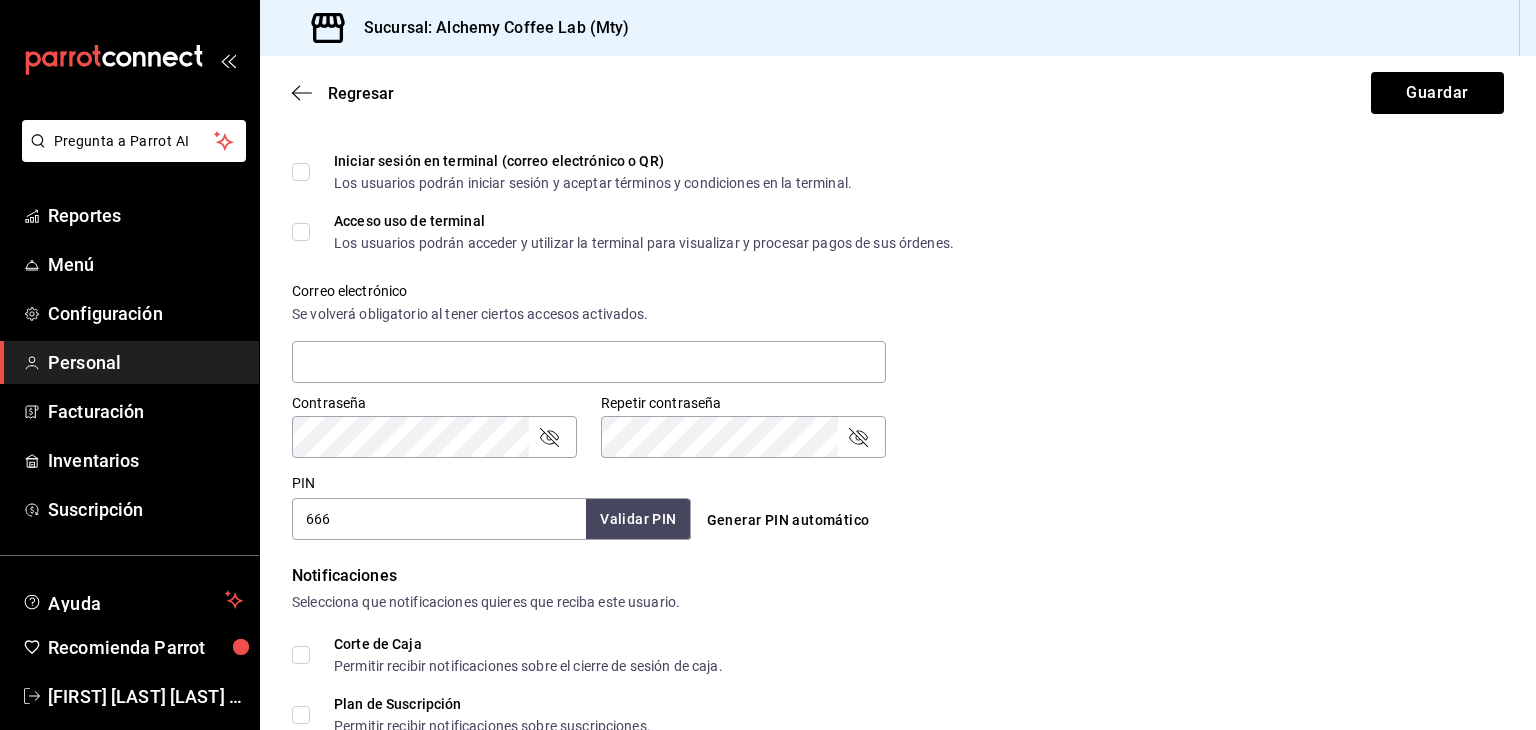 type on "666" 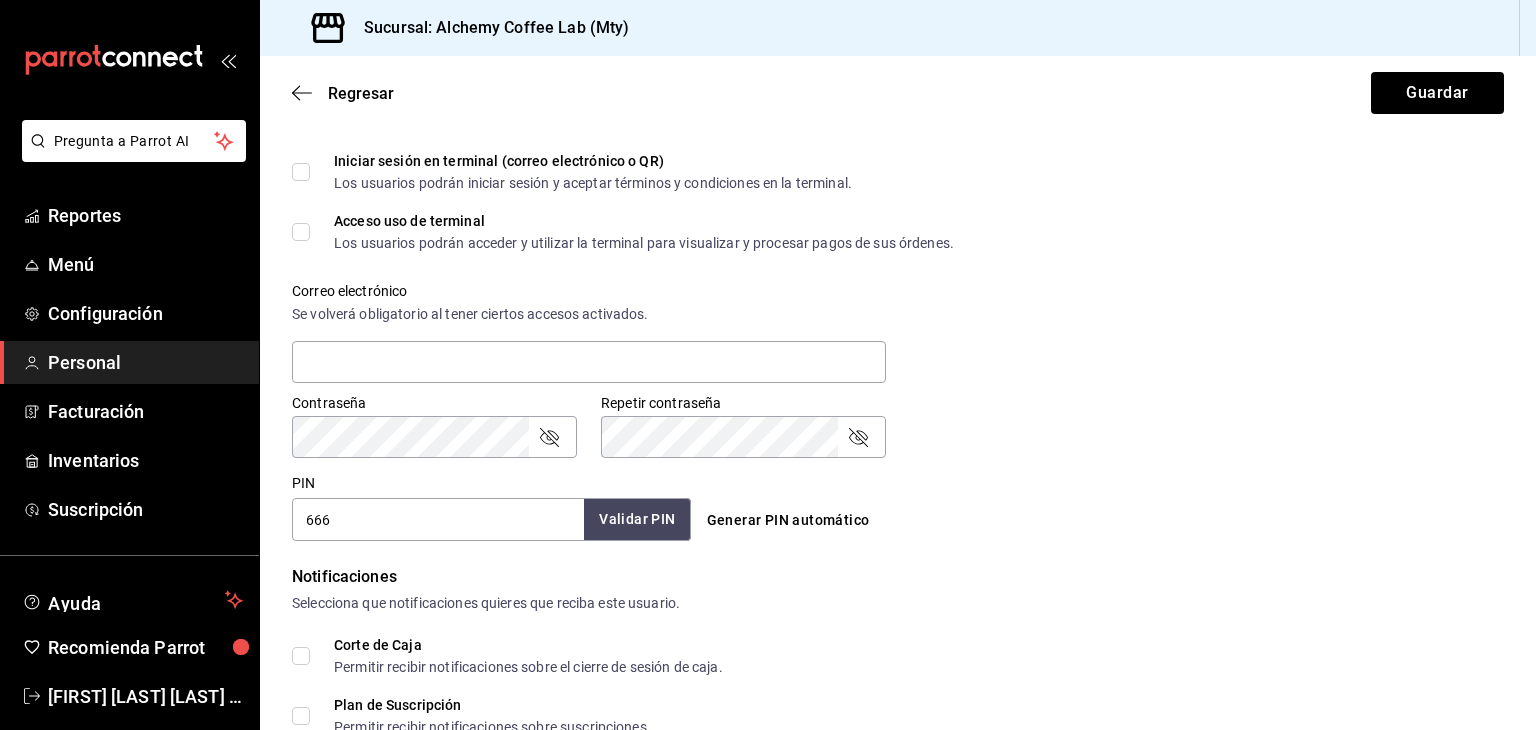 click on "Validar PIN" at bounding box center (637, 519) 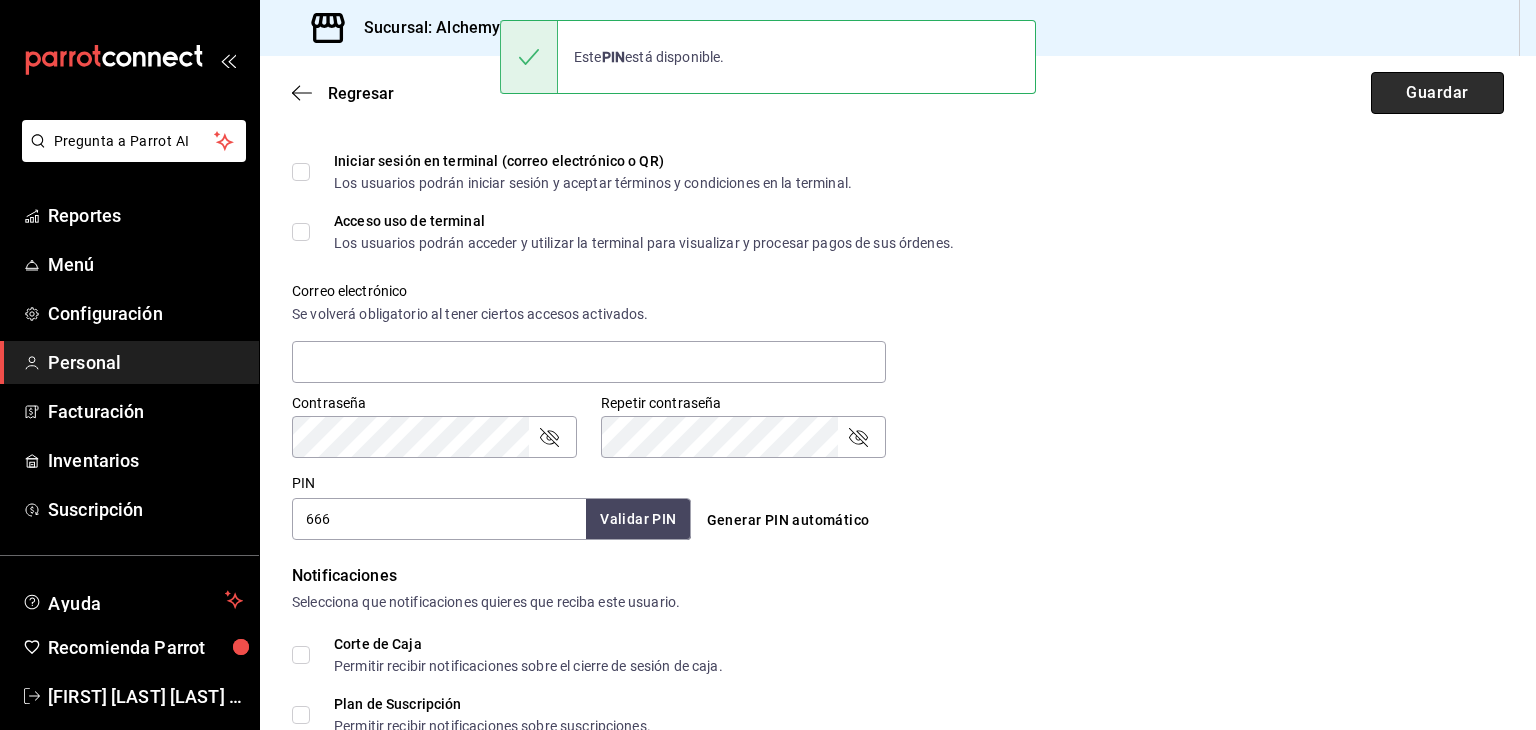 click on "Guardar" at bounding box center [1437, 93] 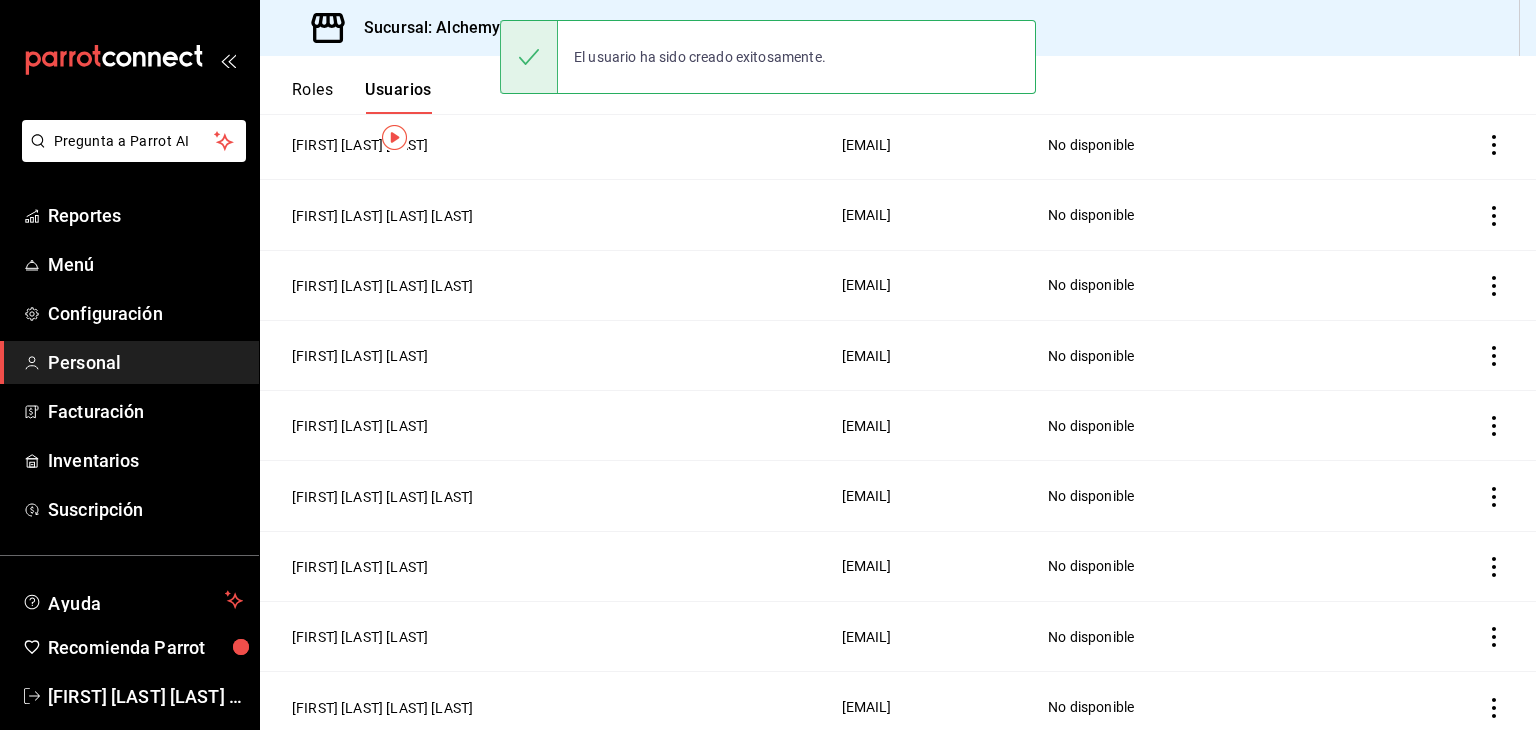 scroll, scrollTop: 0, scrollLeft: 0, axis: both 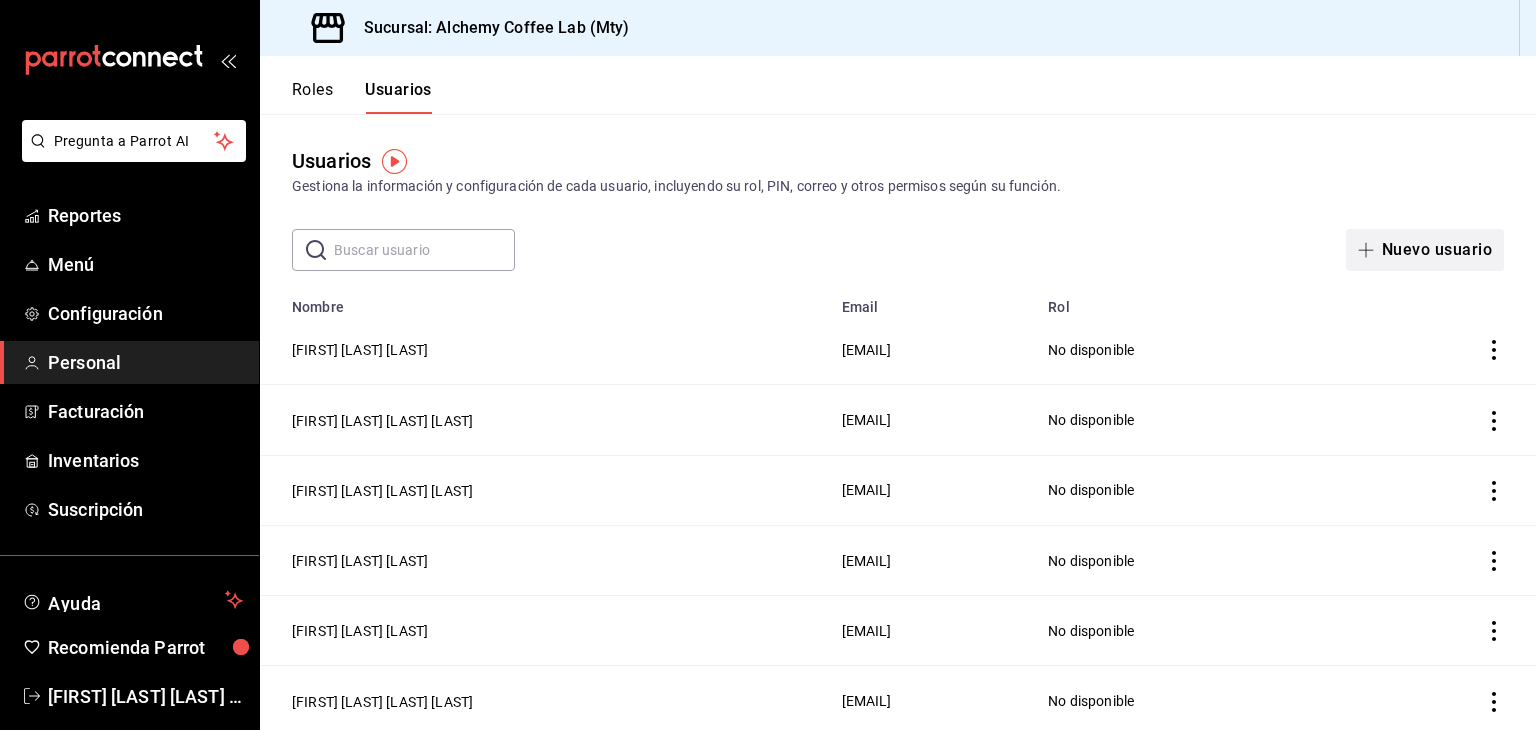 click on "Nuevo usuario" at bounding box center (1425, 250) 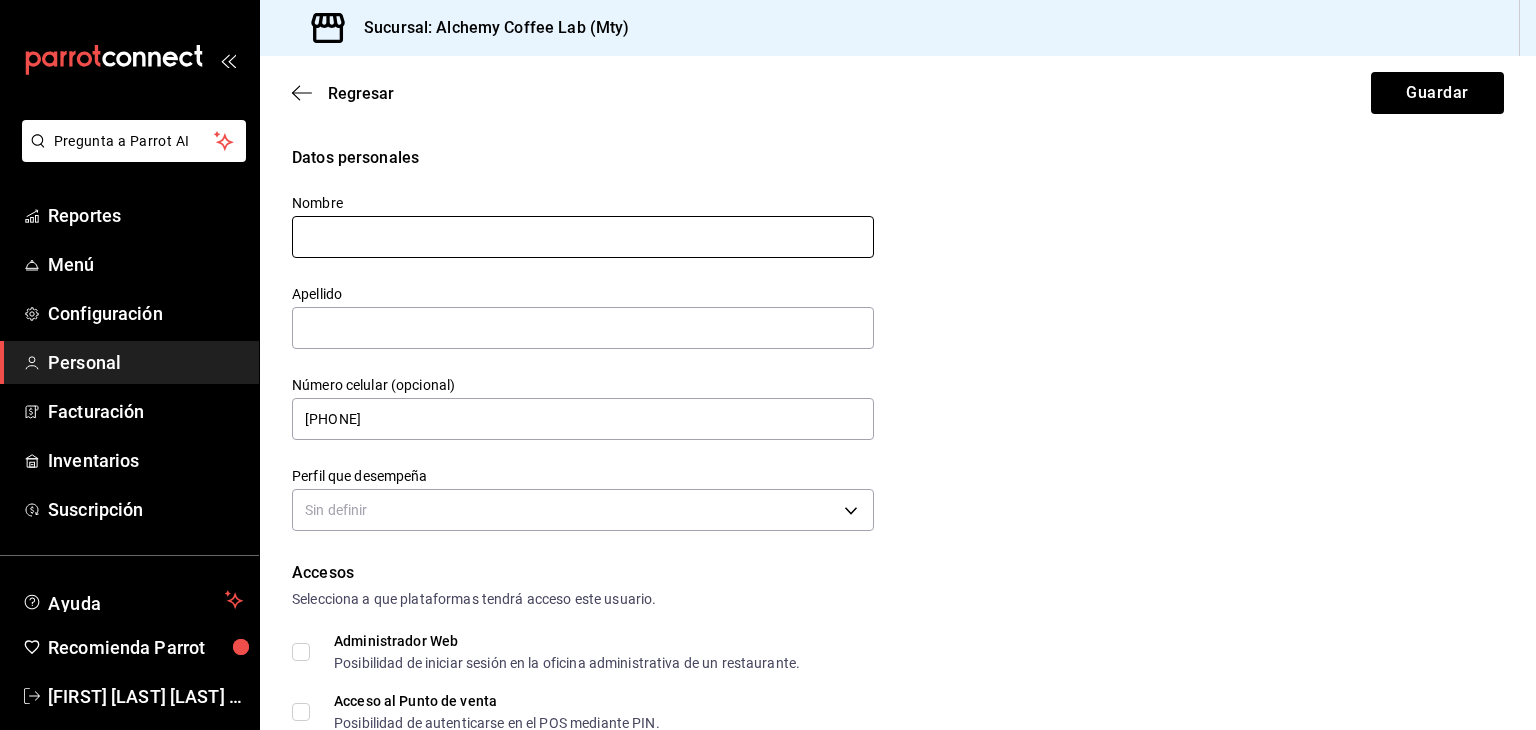 click at bounding box center [583, 237] 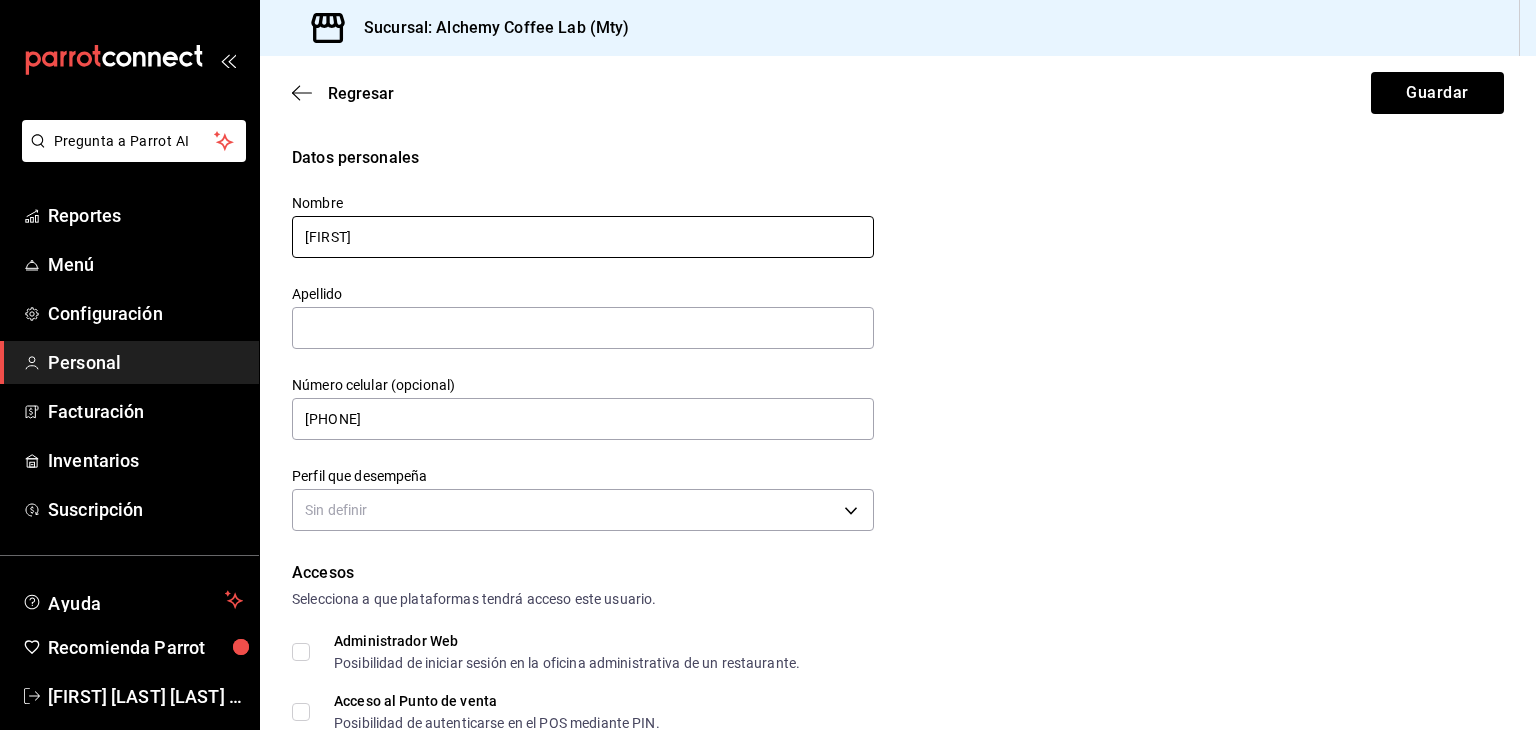 type on "I" 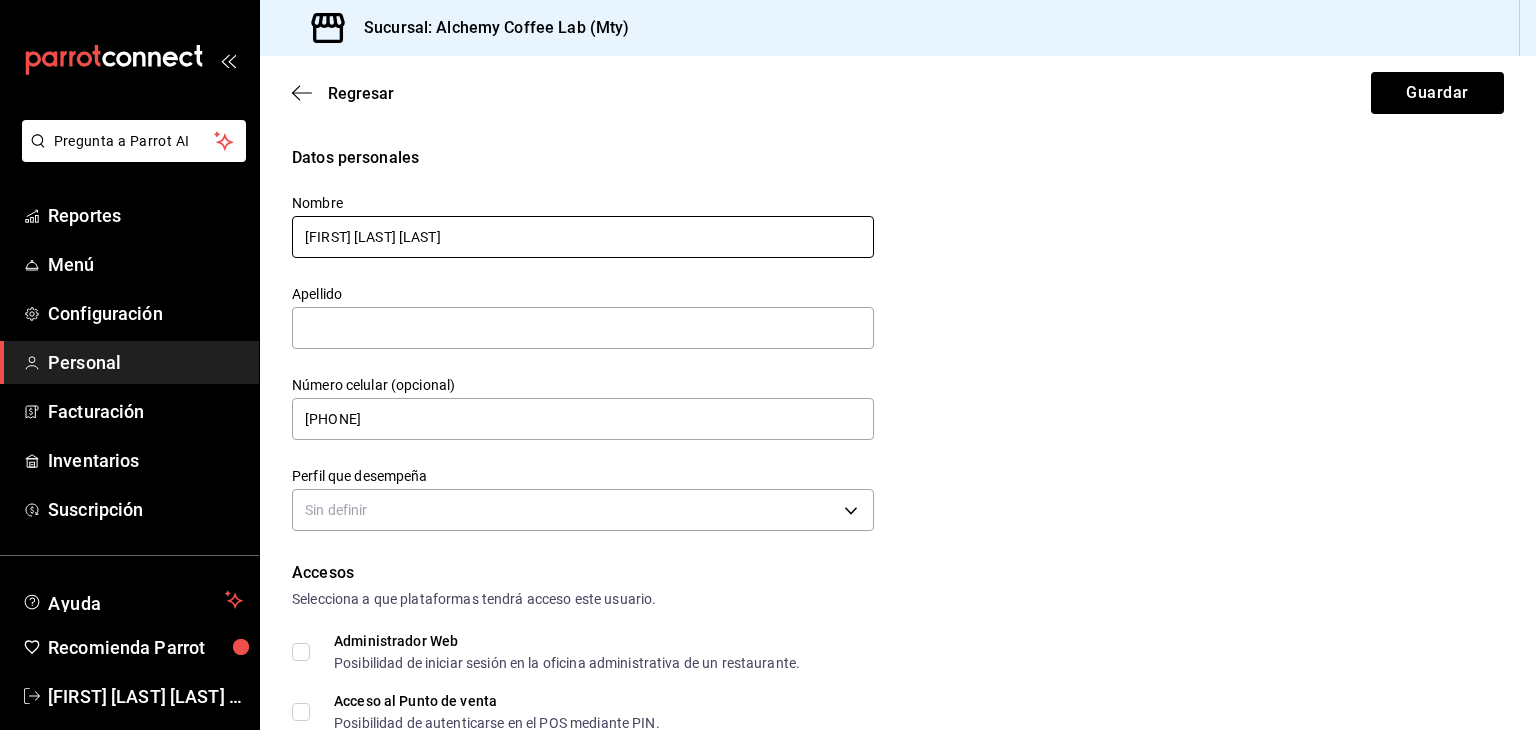 type on "[FIRST] [LAST] [LAST]" 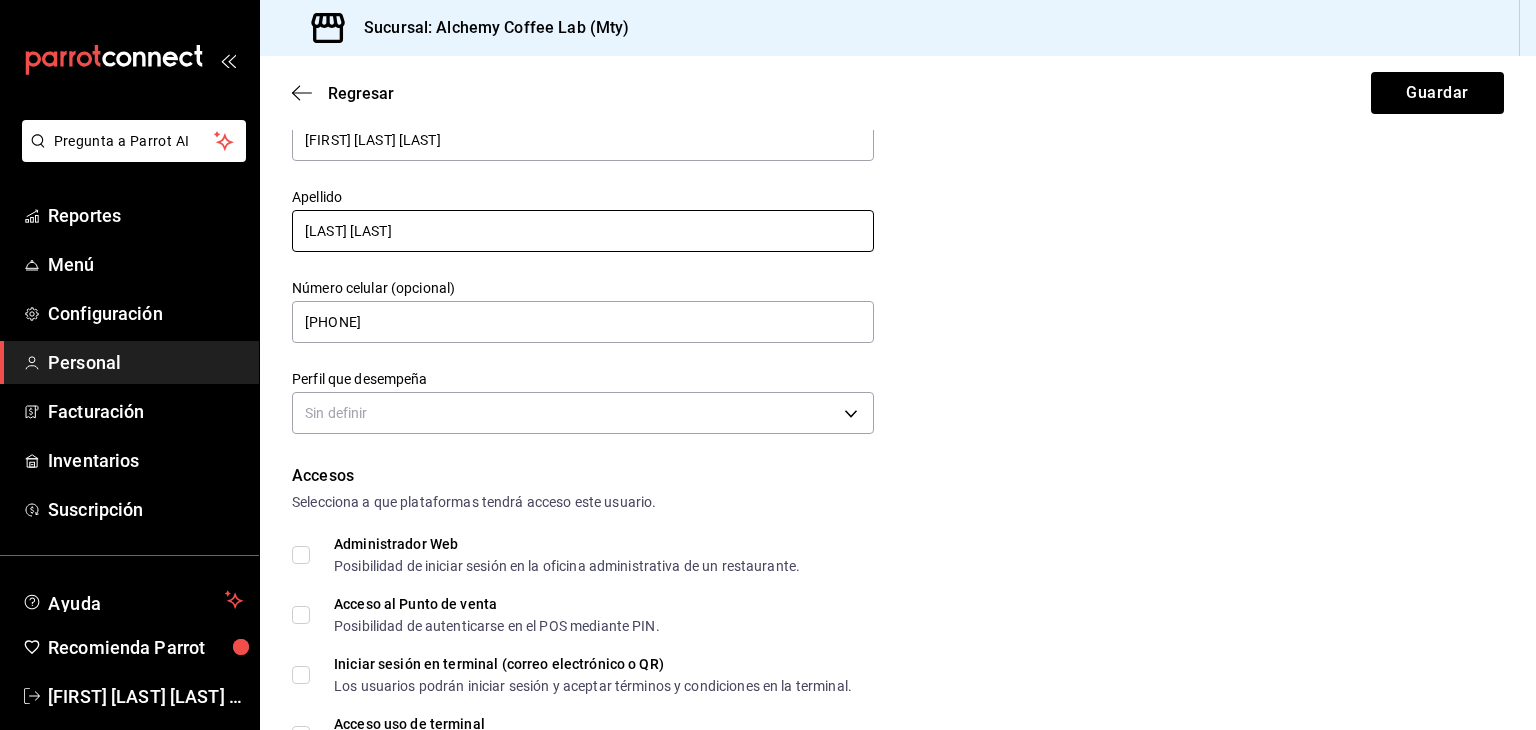 scroll, scrollTop: 100, scrollLeft: 0, axis: vertical 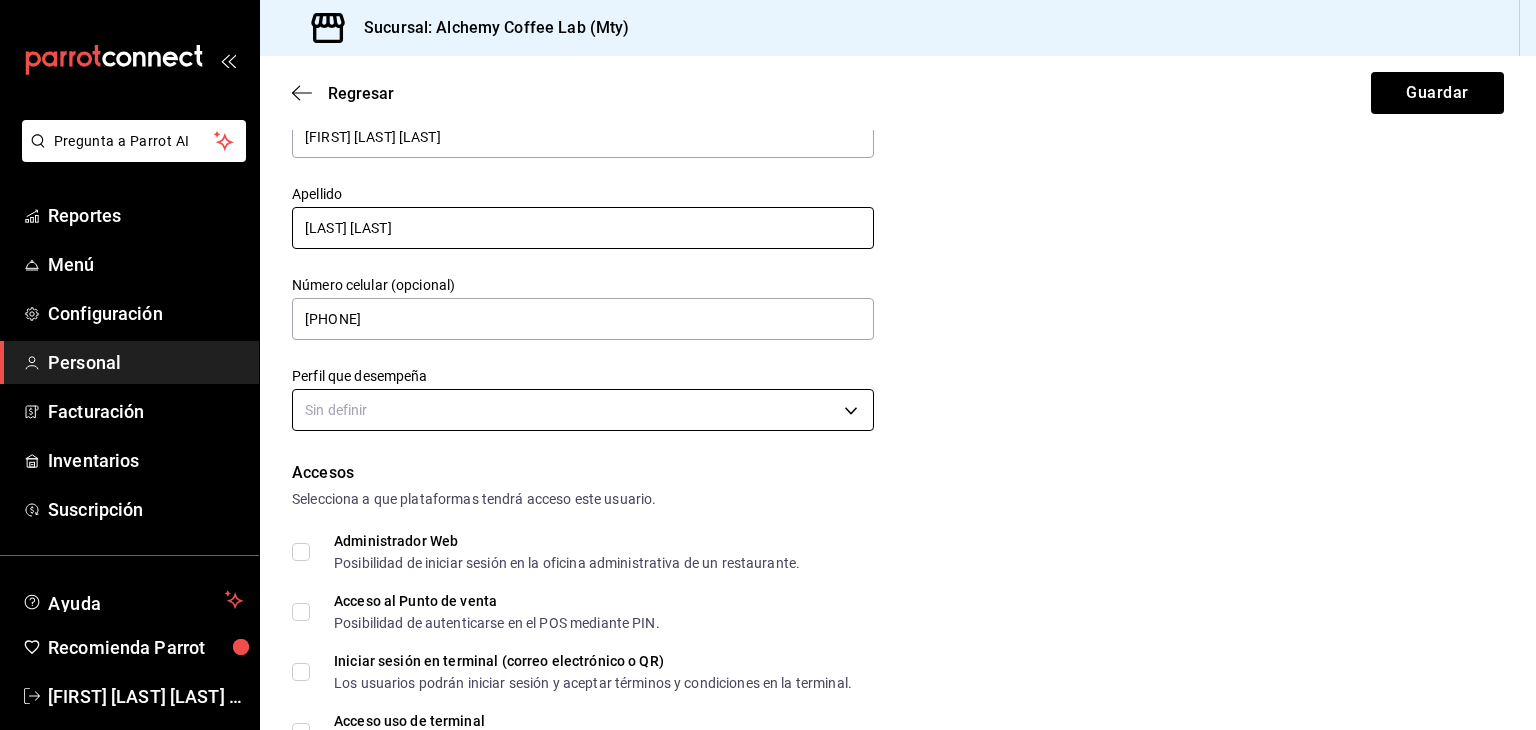 type on "[LAST] [LAST]" 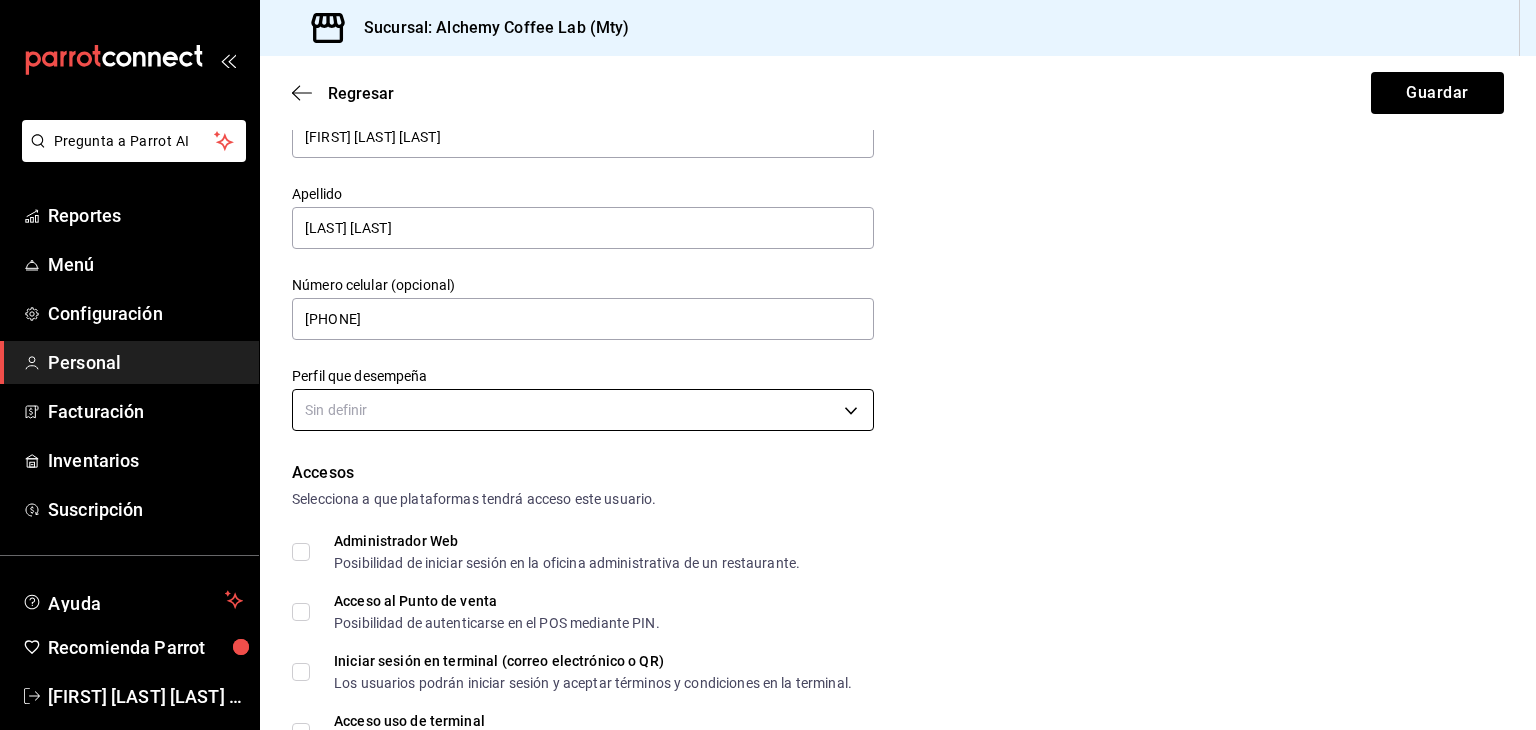 click on "Nombre [FIRST] [LAST] Apellido [LAST] [LAST] Número celular (opcional) +52 (__) ____-____ Perfil que desempeña Sin definir Accesos Selecciona a que plataformas tendrá acceso este usuario. Administrador Web Posibilidad de iniciar sesión en la oficina administrativa de un restaurante. Acceso al Punto de venta Posibilidad de autenticarse en el POS mediante PIN. Iniciar sesión en terminal (correo electrónico o QR) Los usuarios podrán iniciar sesión y aceptar términos y condiciones en la terminal. Acceso uso de terminal Los usuarios podrán acceder y utilizar la terminal para visualizar y procesar pagos de sus órdenes. Correo electrónico Se volverá obligatorio al tener ciertos accesos activados. Contraseña Contraseña Repetir contraseña PIN" at bounding box center (768, 365) 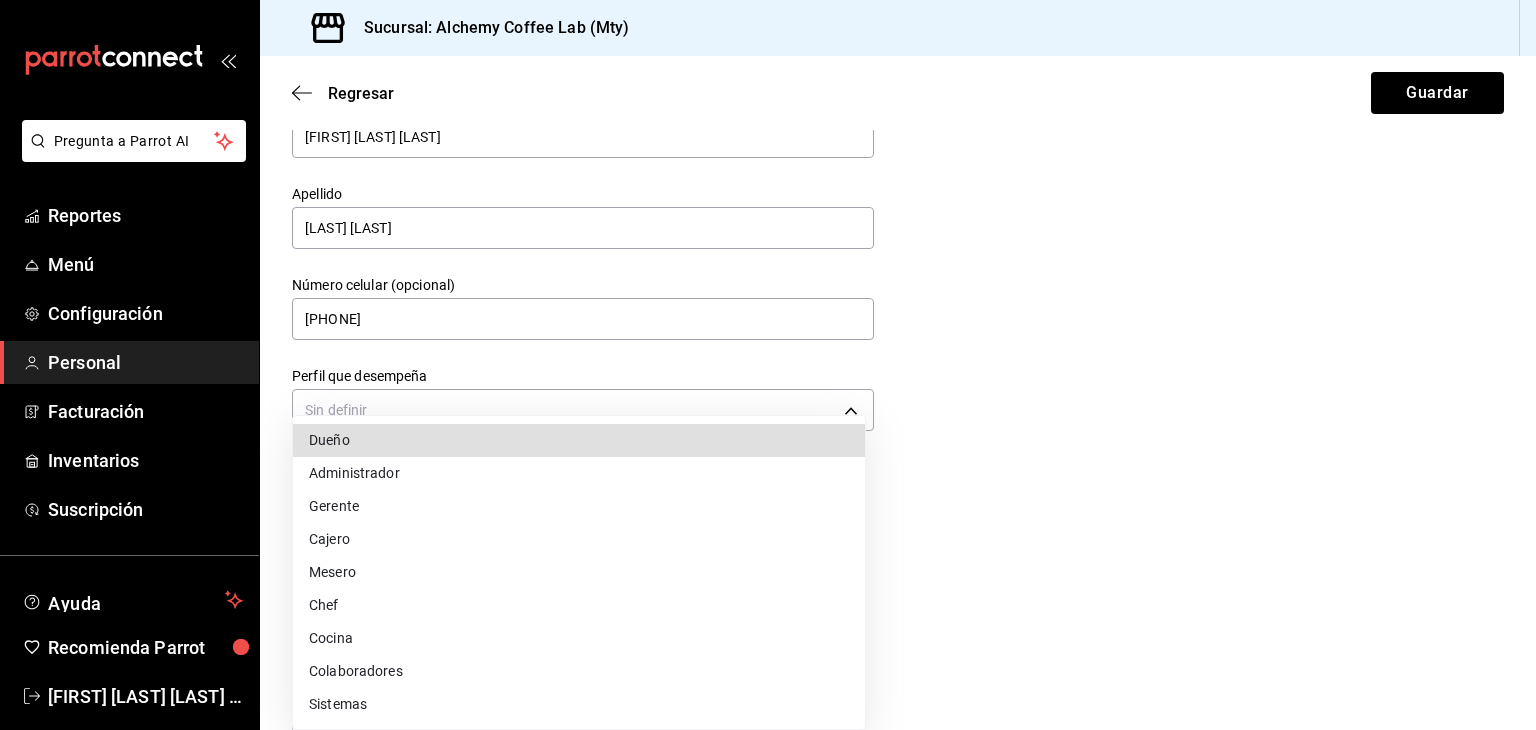 click on "Colaboradores" at bounding box center [579, 671] 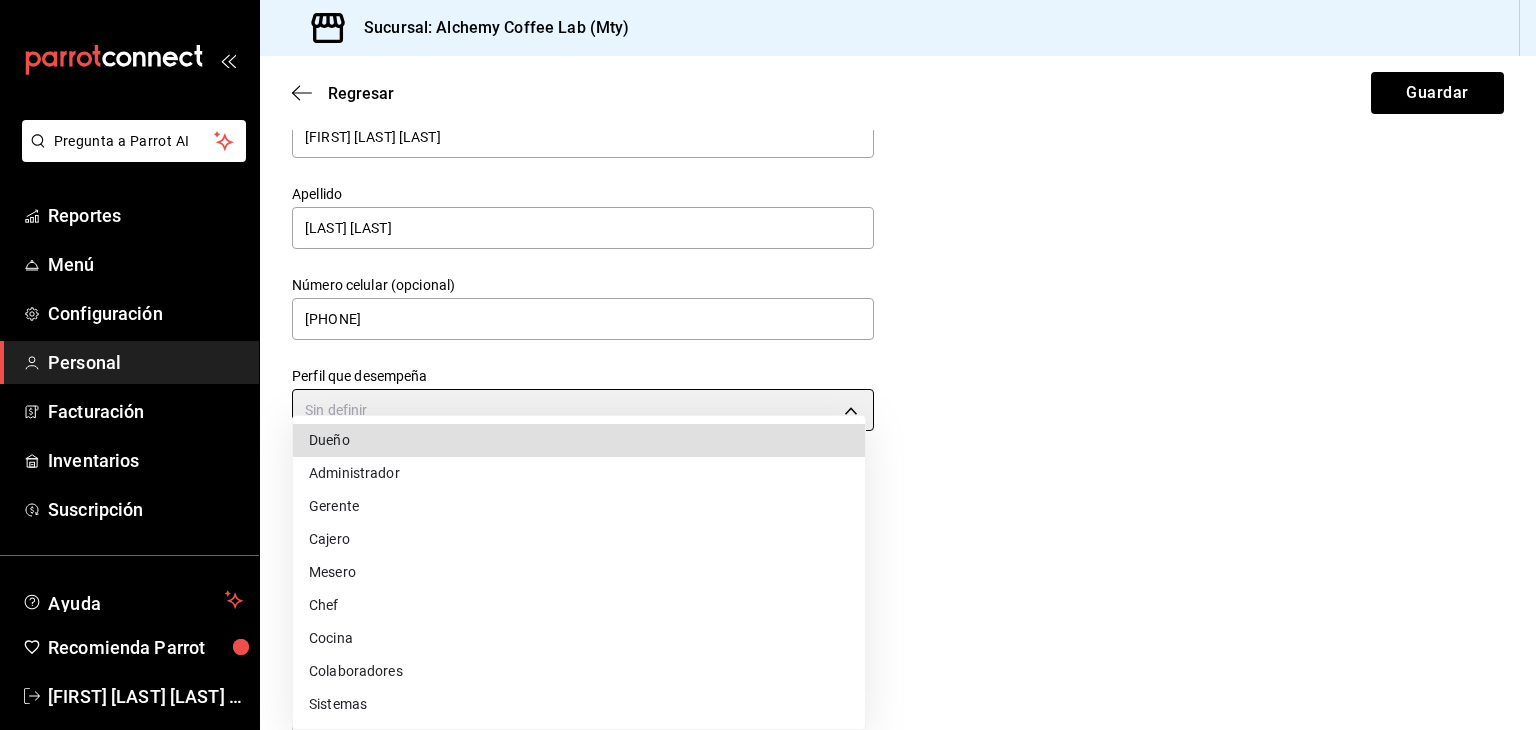 type on "STAFF" 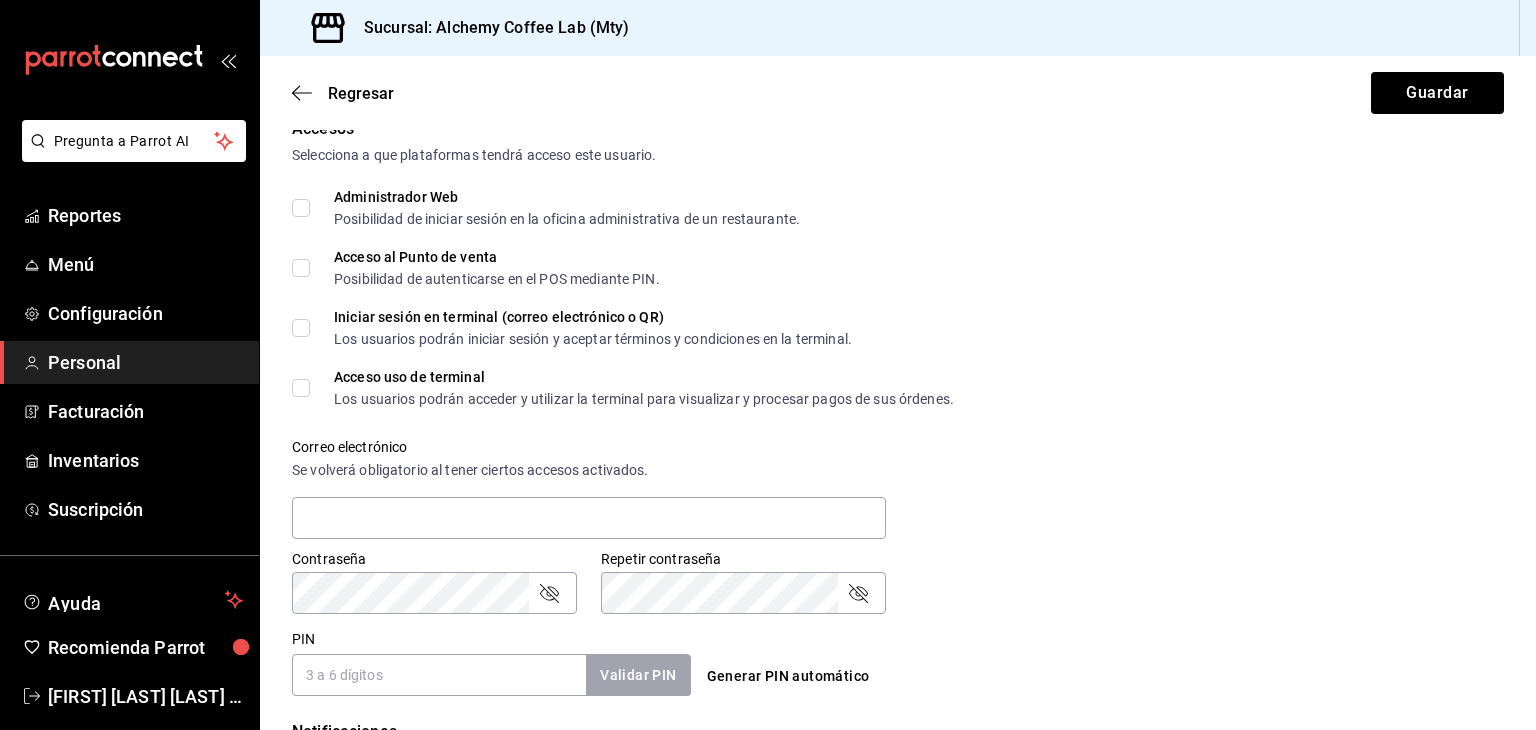 scroll, scrollTop: 500, scrollLeft: 0, axis: vertical 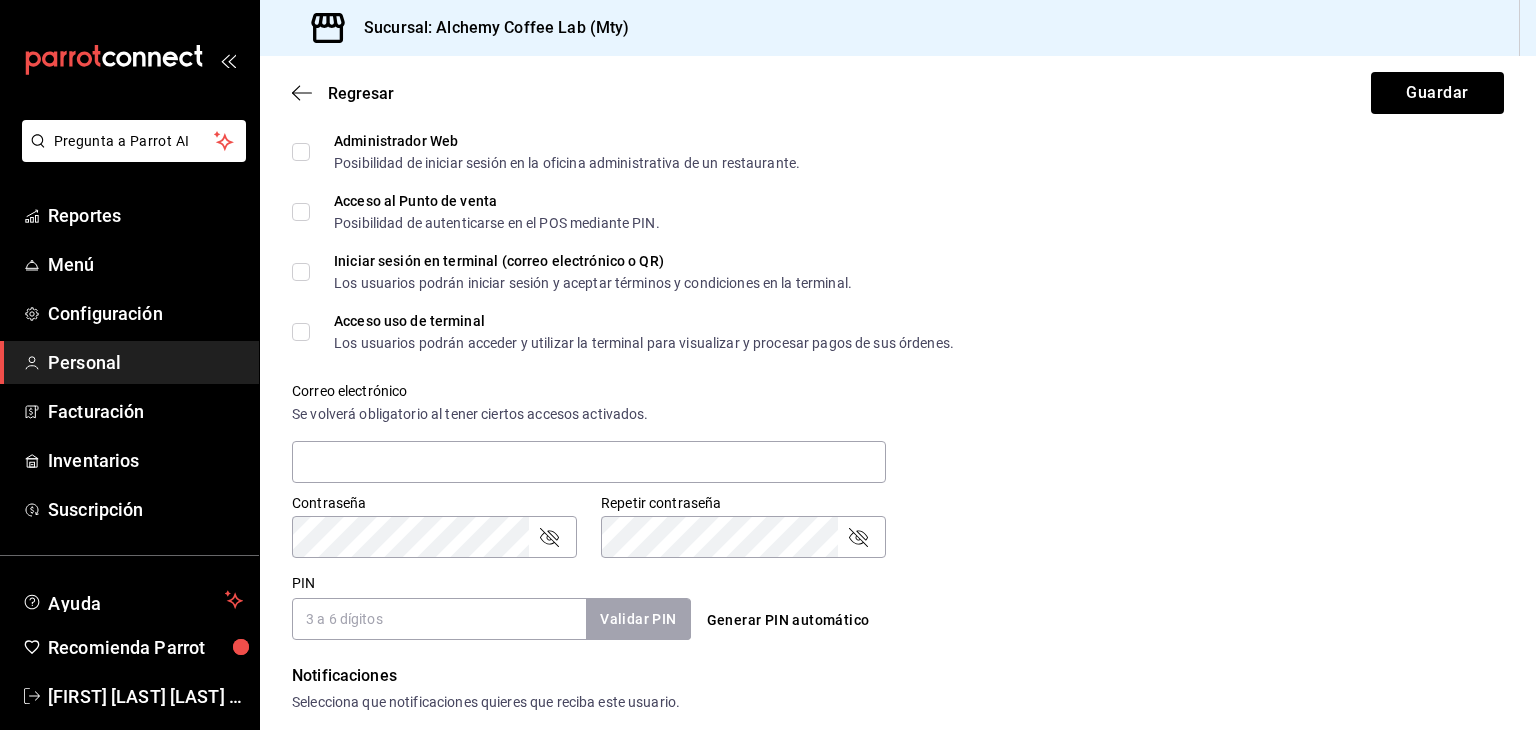click on "PIN" at bounding box center (439, 619) 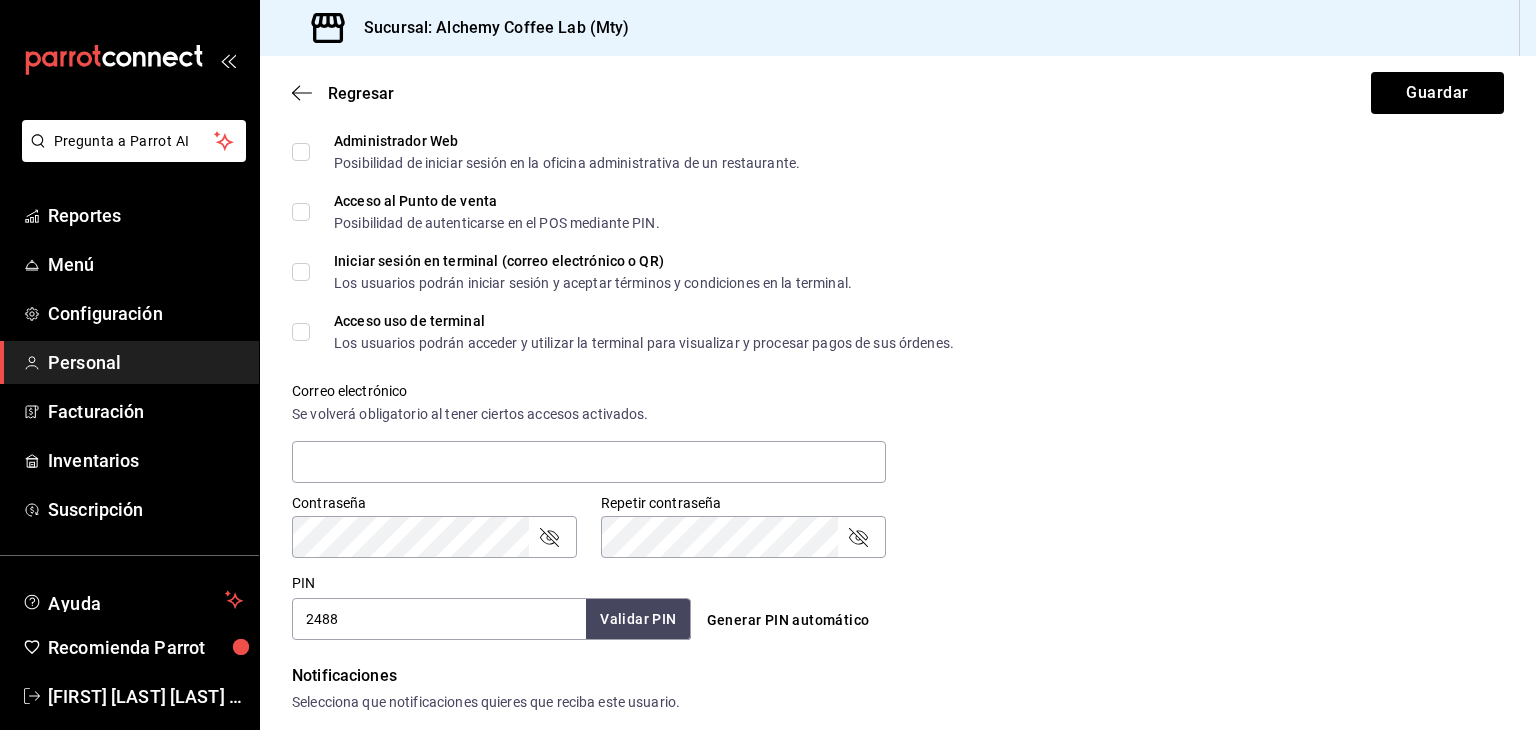 type on "2488" 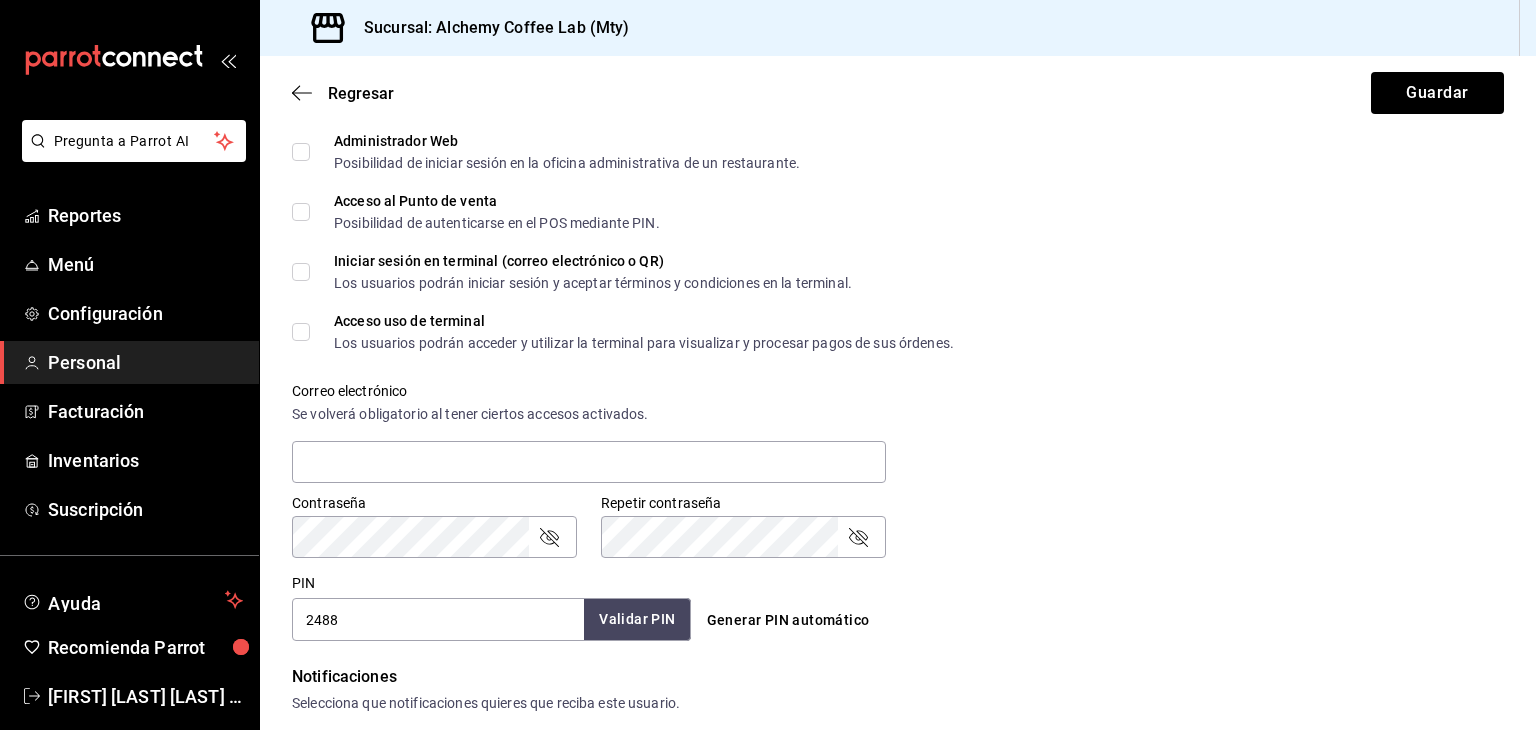 click on "Validar PIN" at bounding box center [637, 619] 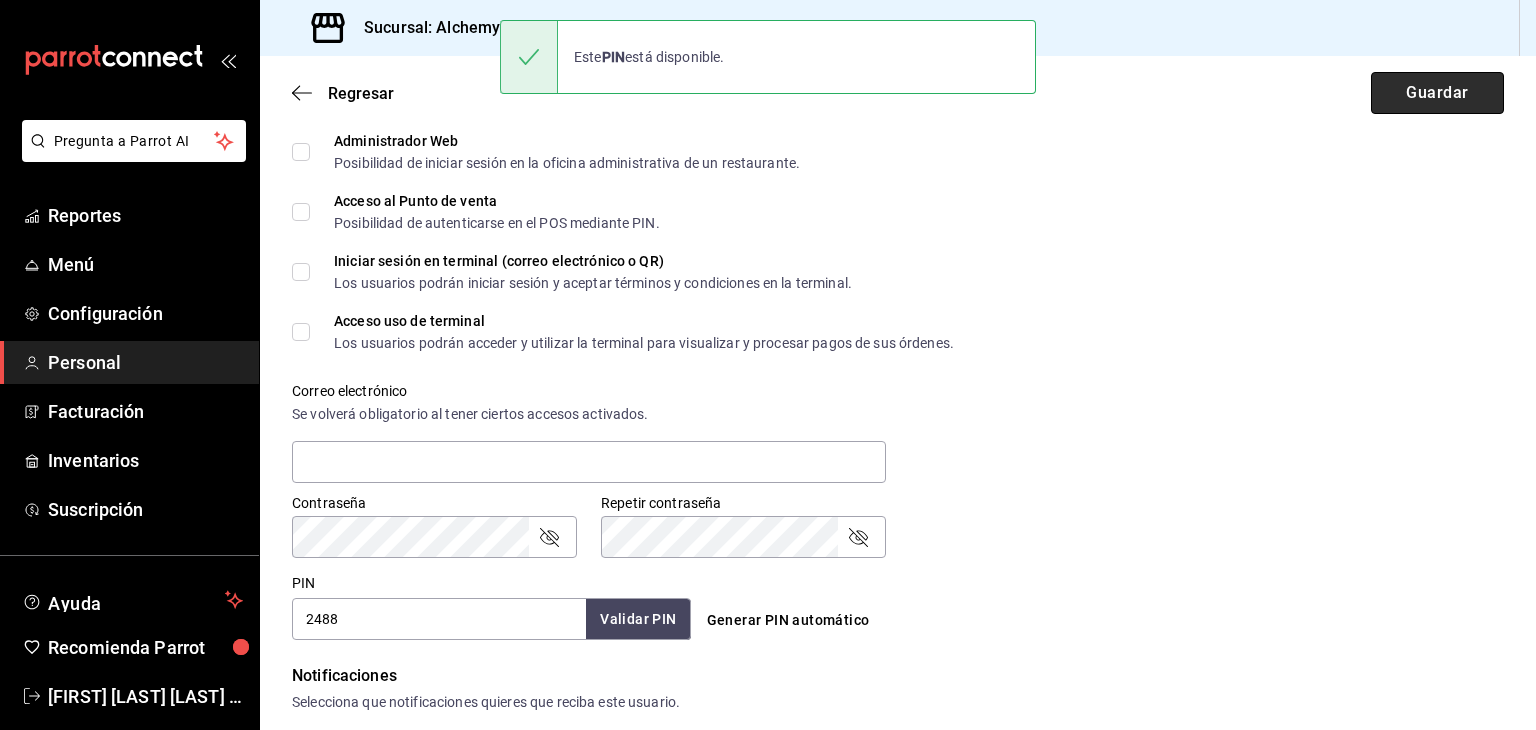 click on "Guardar" at bounding box center (1437, 93) 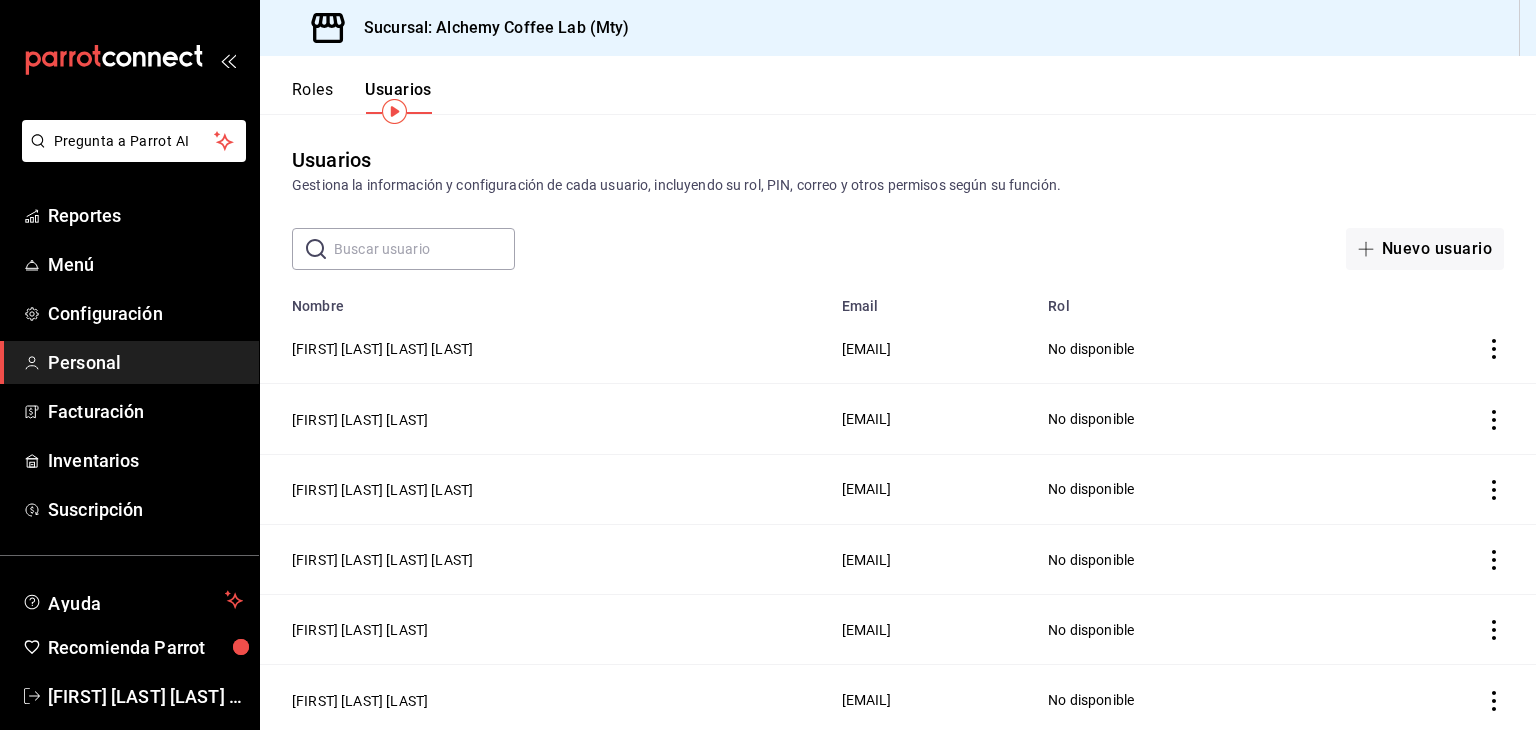 scroll, scrollTop: 0, scrollLeft: 0, axis: both 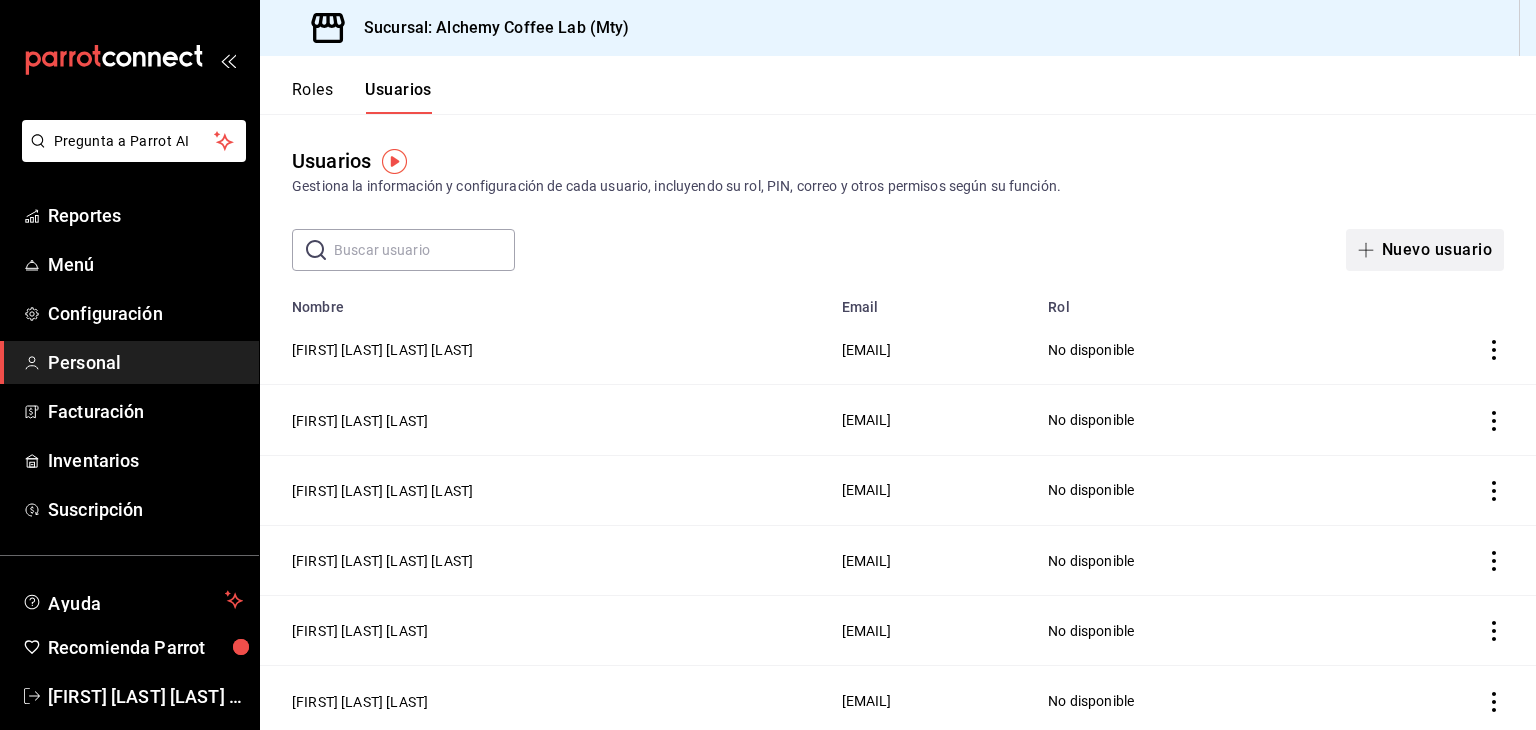 click on "Nuevo usuario" at bounding box center (1425, 250) 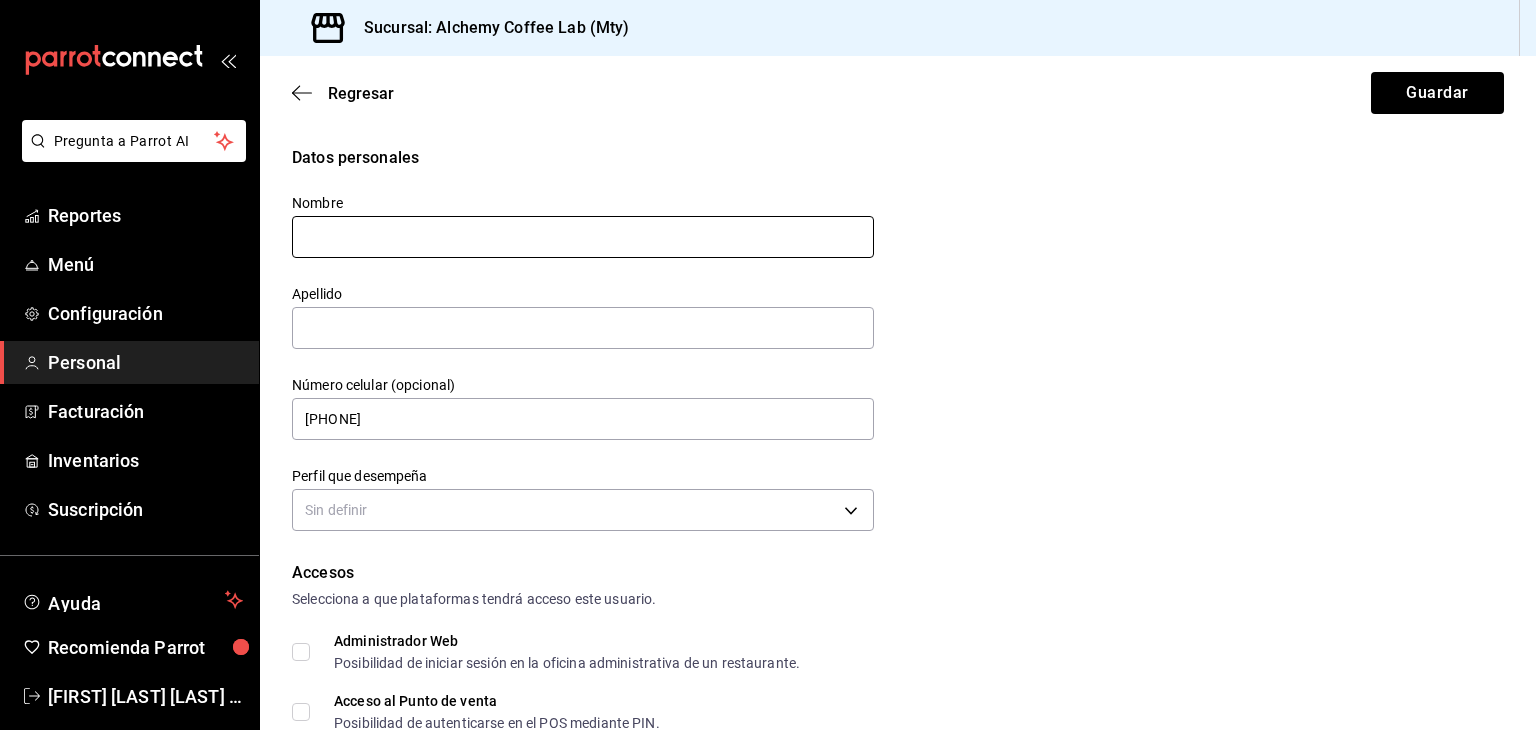 click at bounding box center (583, 237) 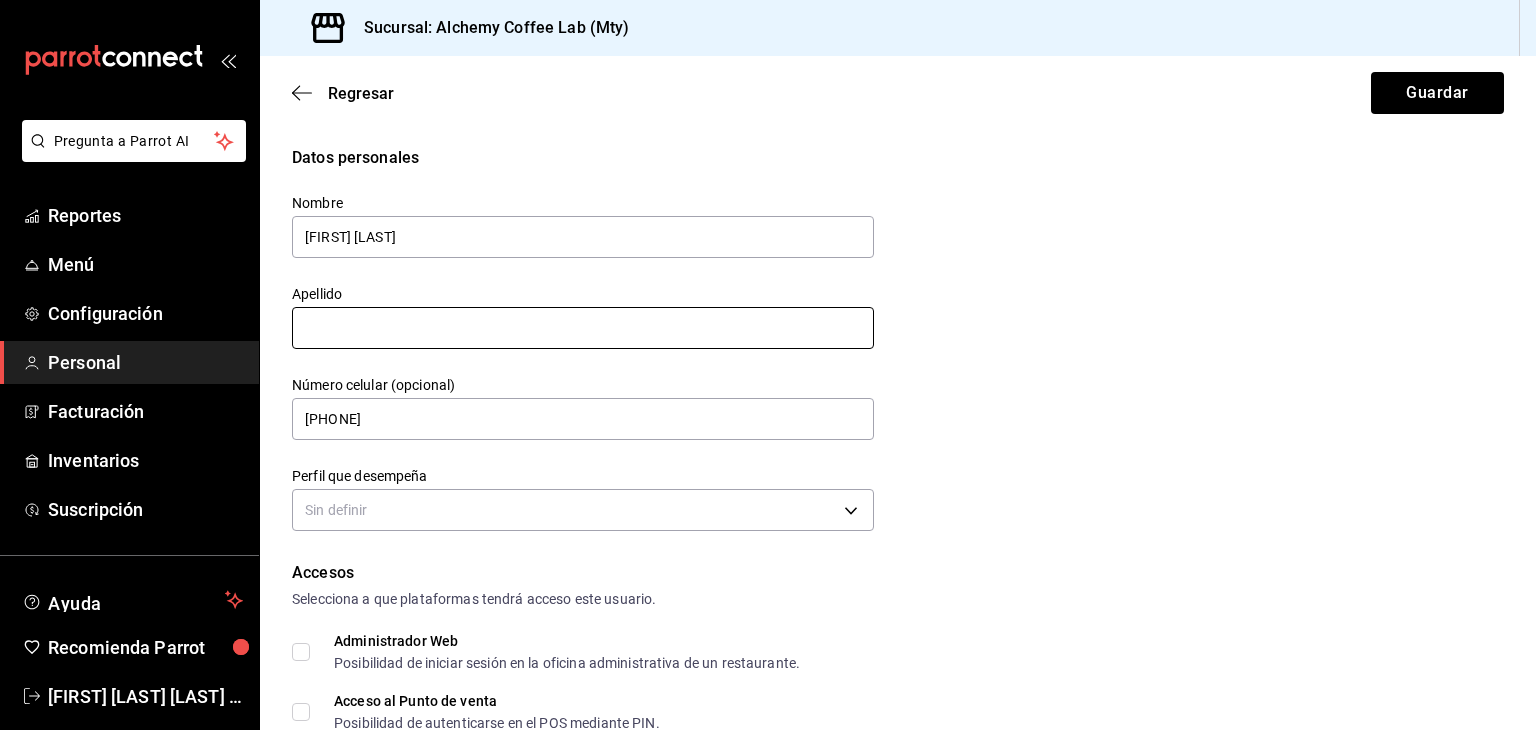 type on "[FIRST] [LAST]" 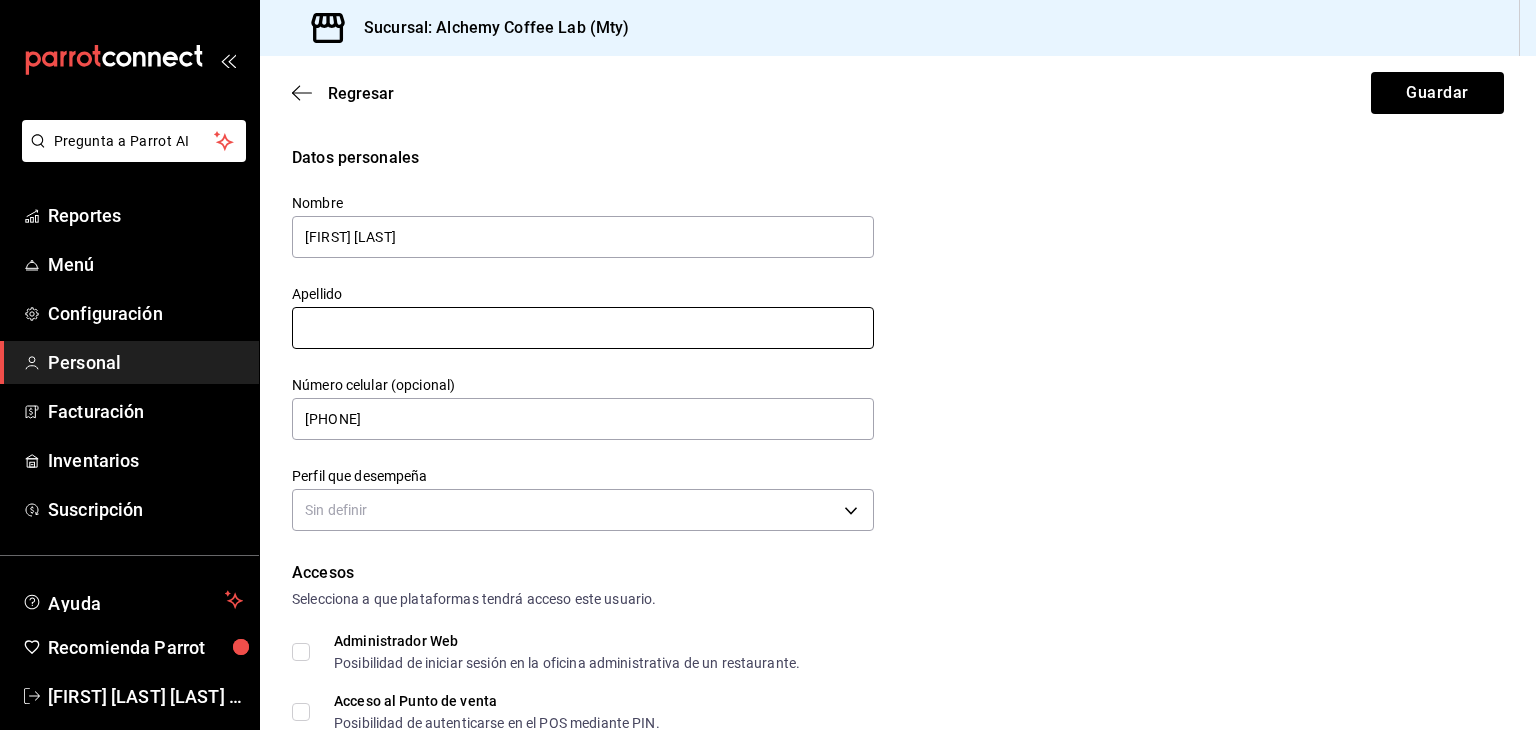 click at bounding box center (583, 328) 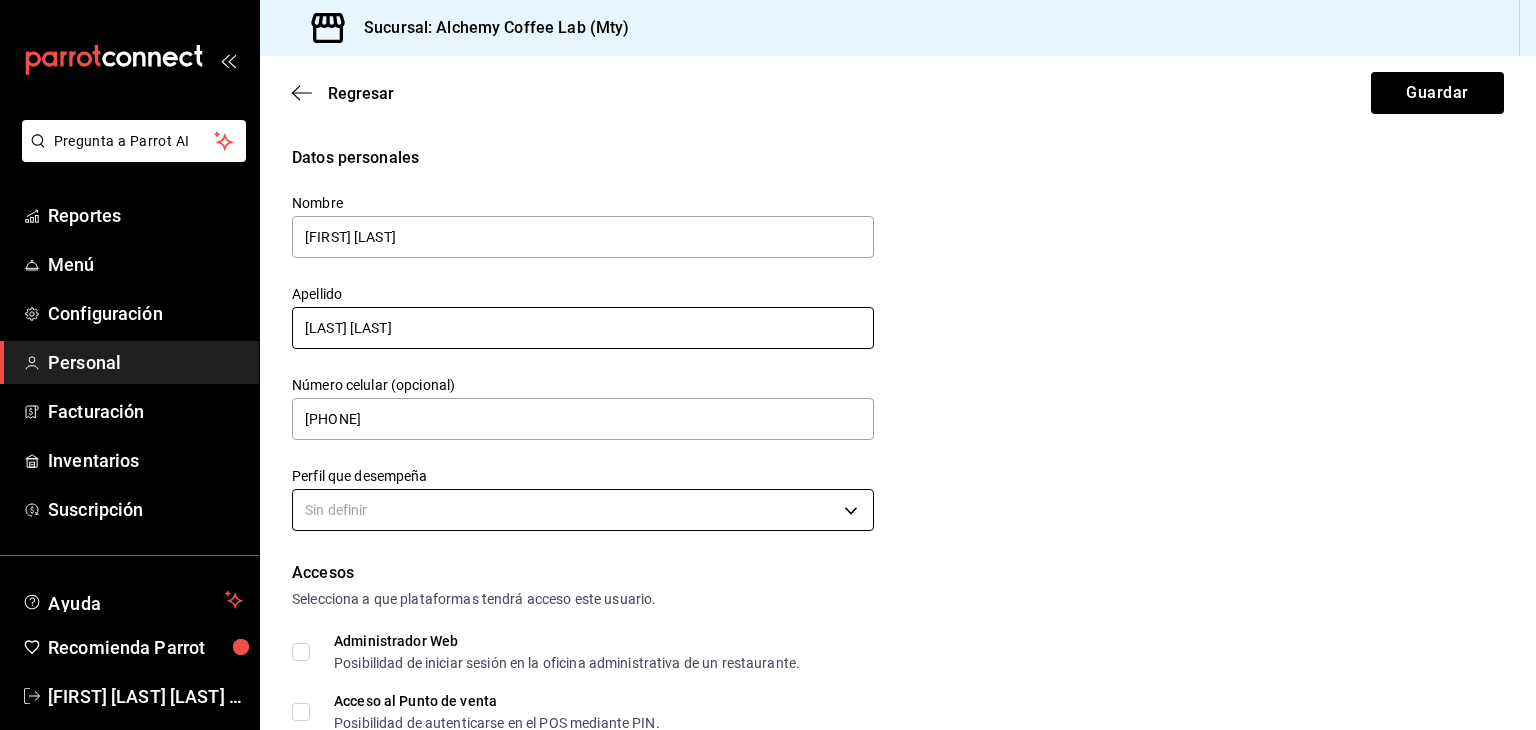 type on "[LAST] [LAST]" 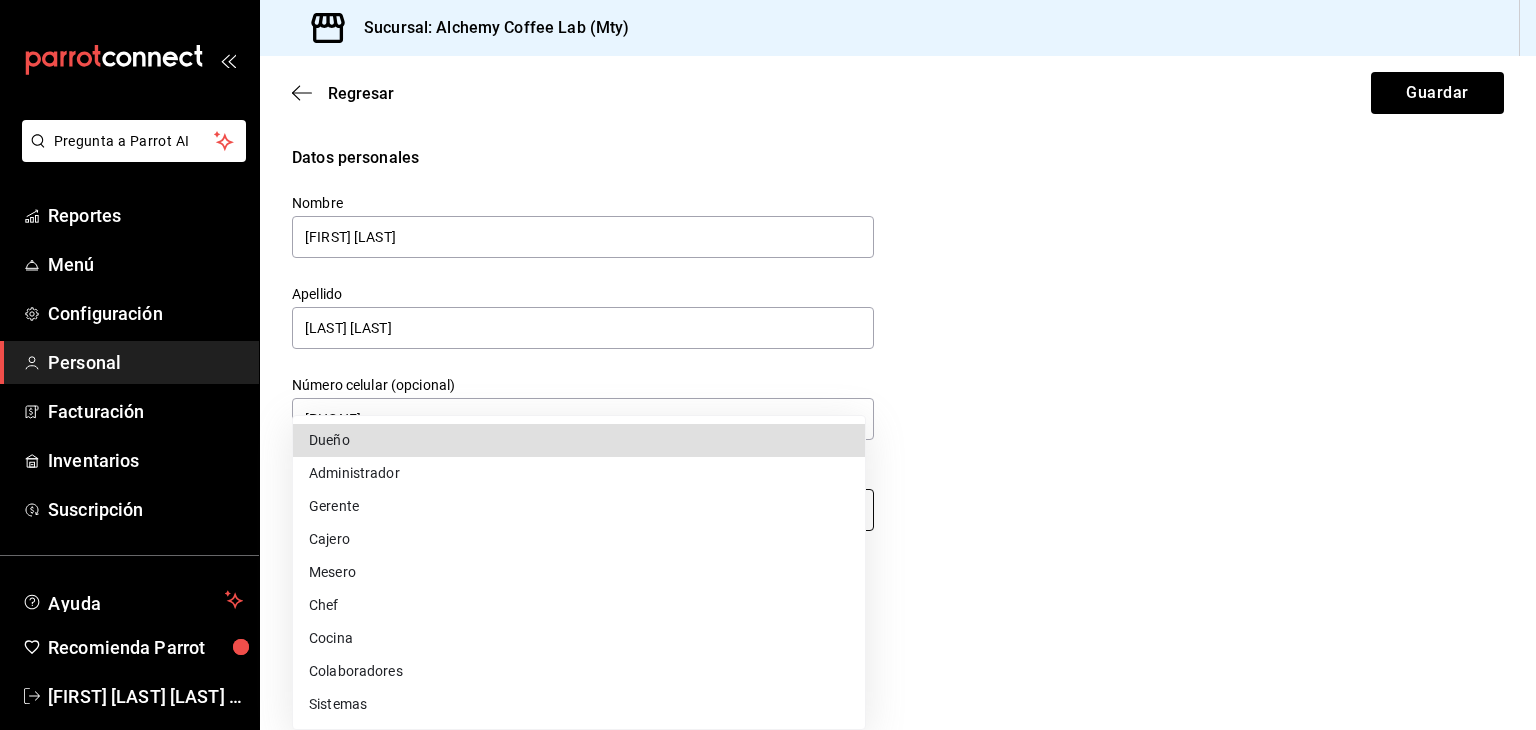 click on "Nombre [FIRST] Apellido [LAST] [LAST] Número celular (opcional) +52 (__) ____-____ Perfil que desempeña Sin definir Accesos Selecciona a que plataformas tendrá acceso este usuario. Administrador Web Posibilidad de iniciar sesión en la oficina administrativa de un restaurante. Acceso al Punto de venta Posibilidad de autenticarse en el POS mediante PIN. Iniciar sesión en terminal (correo electrónico o QR) Los usuarios podrán iniciar sesión y aceptar términos y condiciones en la terminal. Acceso uso de terminal Los usuarios podrán acceder y utilizar la terminal para visualizar y procesar pagos de sus órdenes. Correo electrónico Se volverá obligatorio al tener ciertos accesos activados. Contraseña Contraseña Repetir contraseña" at bounding box center (768, 365) 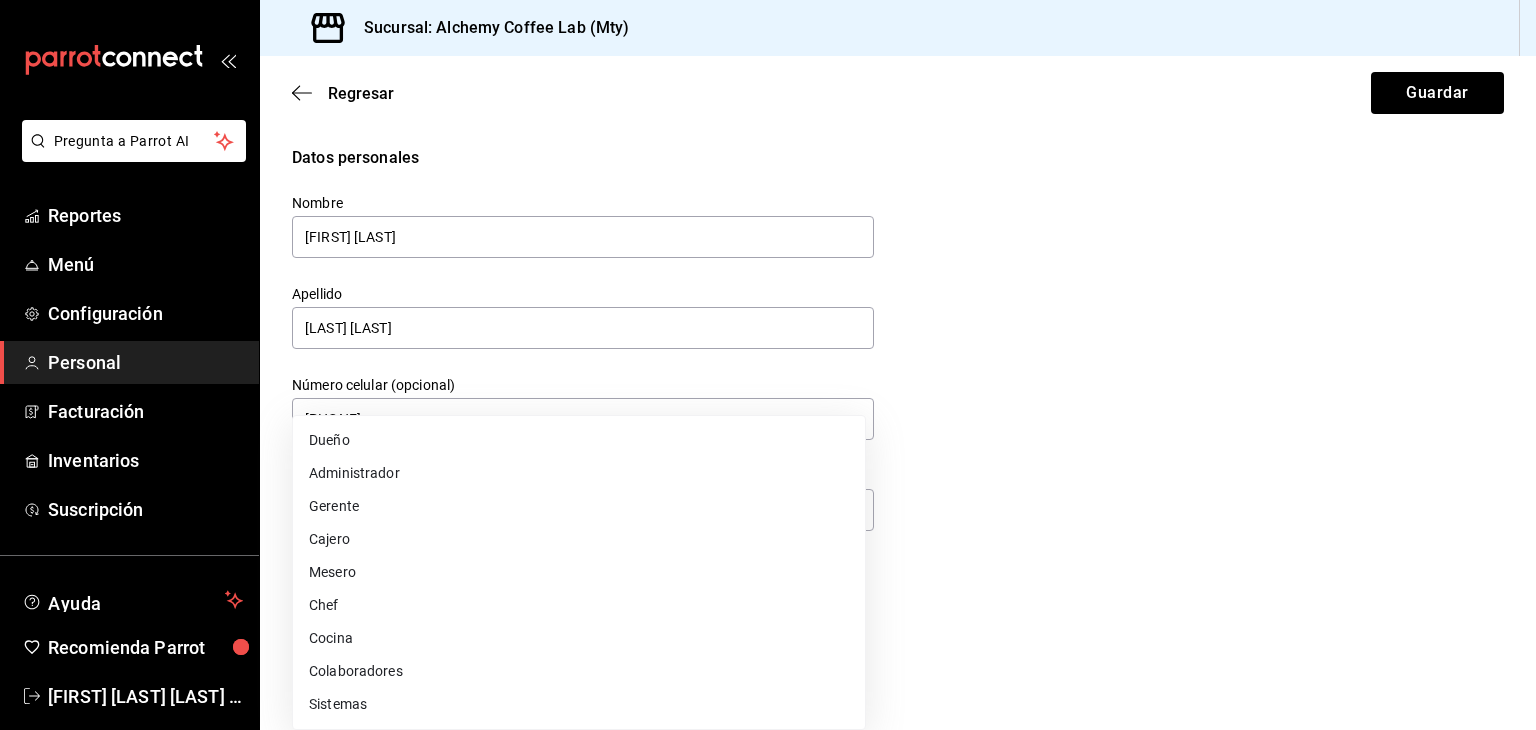 click on "Cocina" at bounding box center [579, 638] 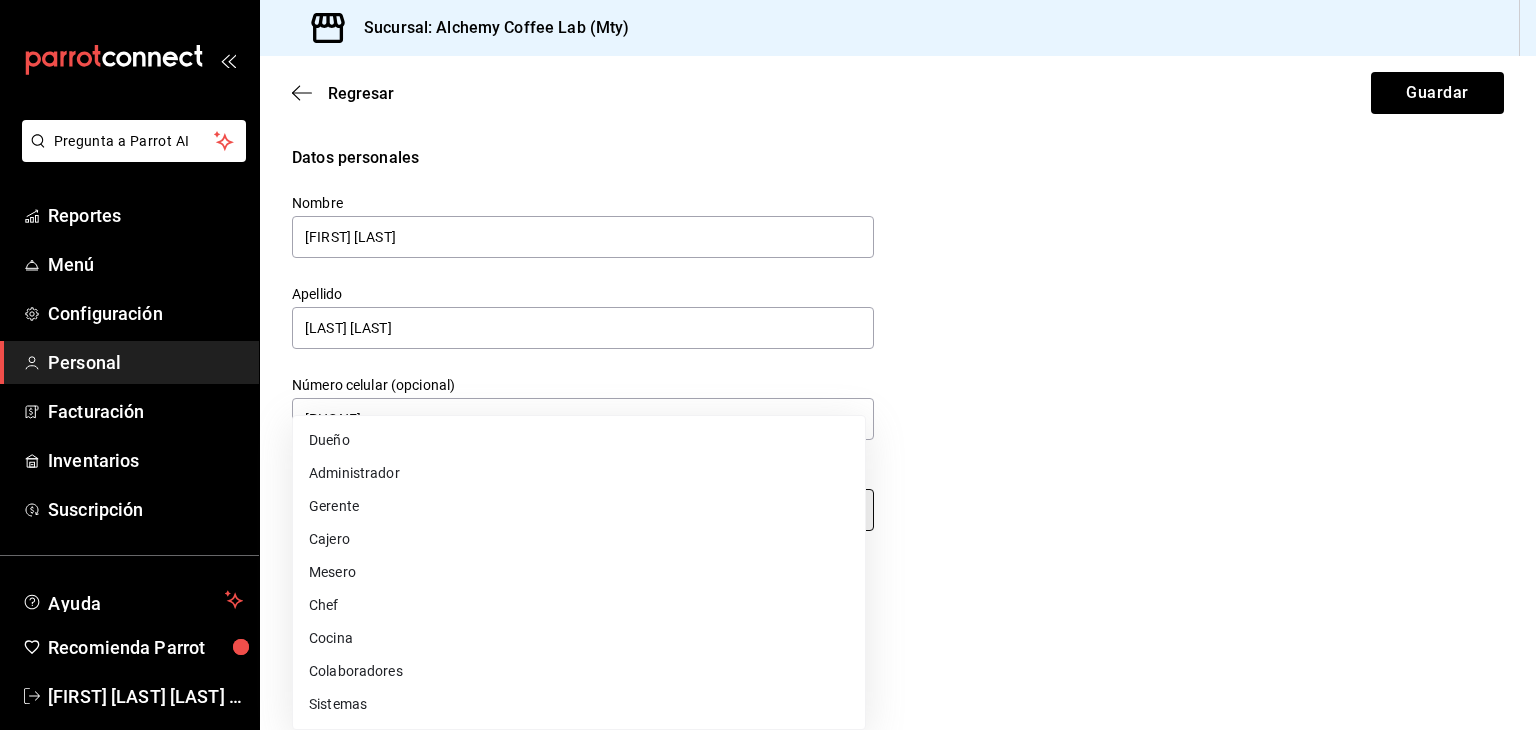 type on "KITCHEN" 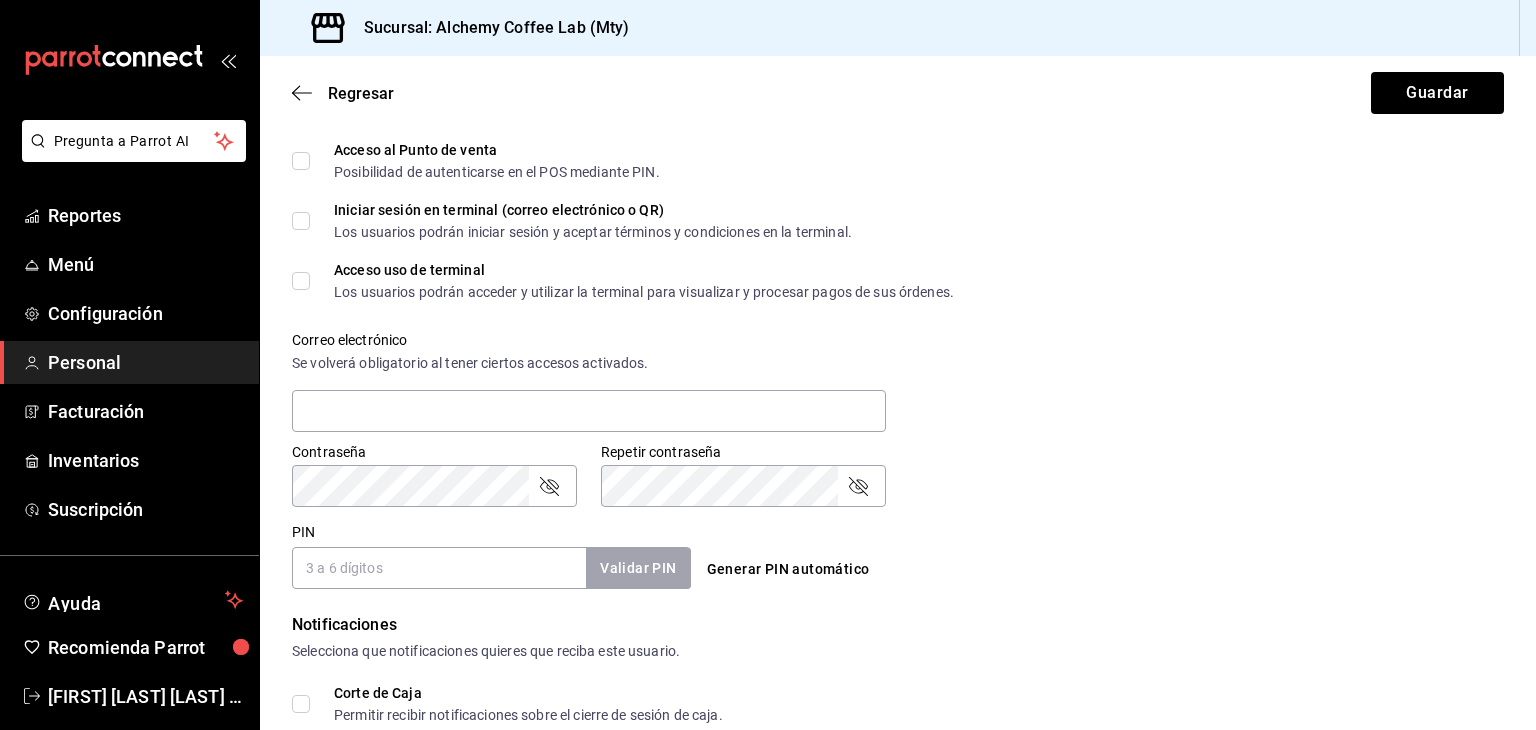 scroll, scrollTop: 600, scrollLeft: 0, axis: vertical 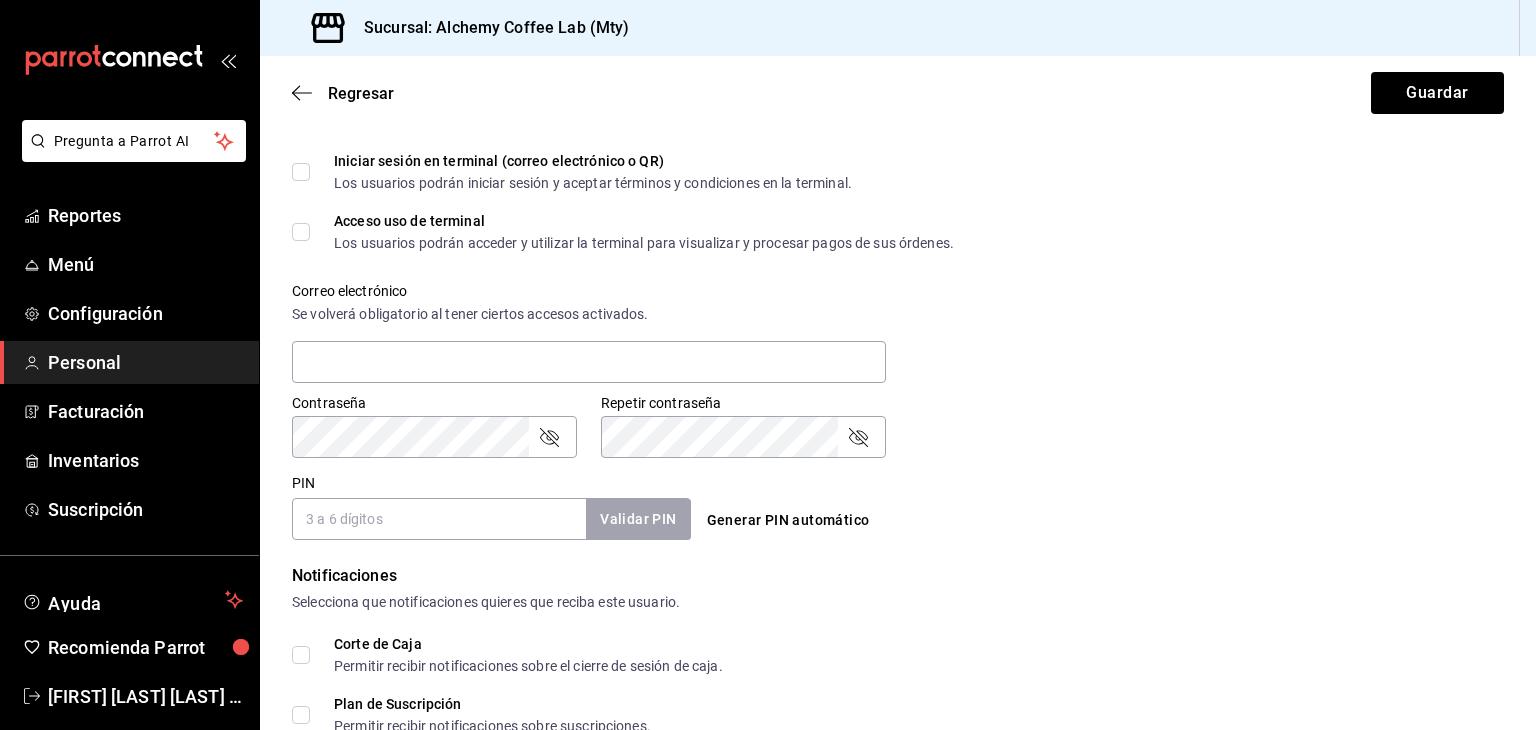click on "PIN" at bounding box center (439, 519) 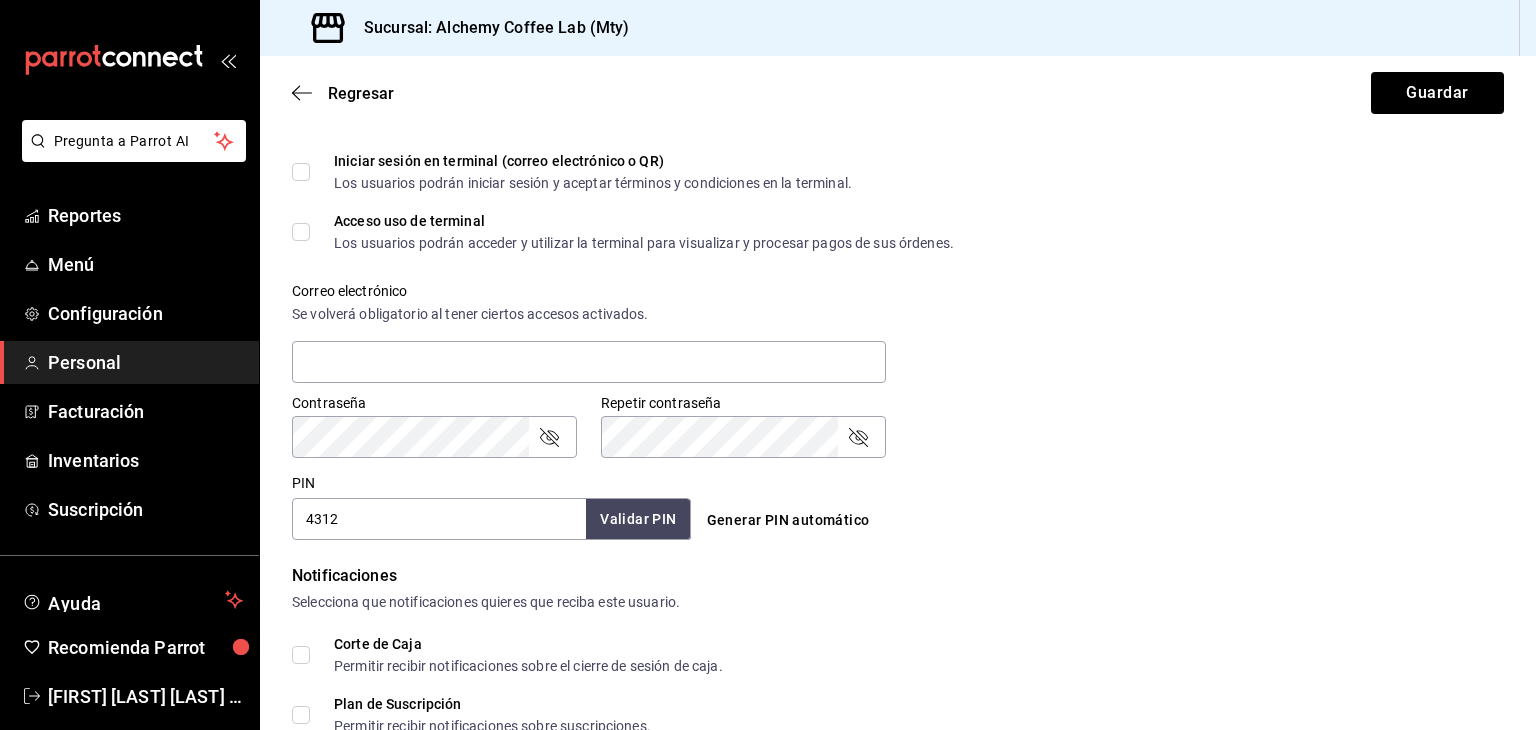 type on "4312" 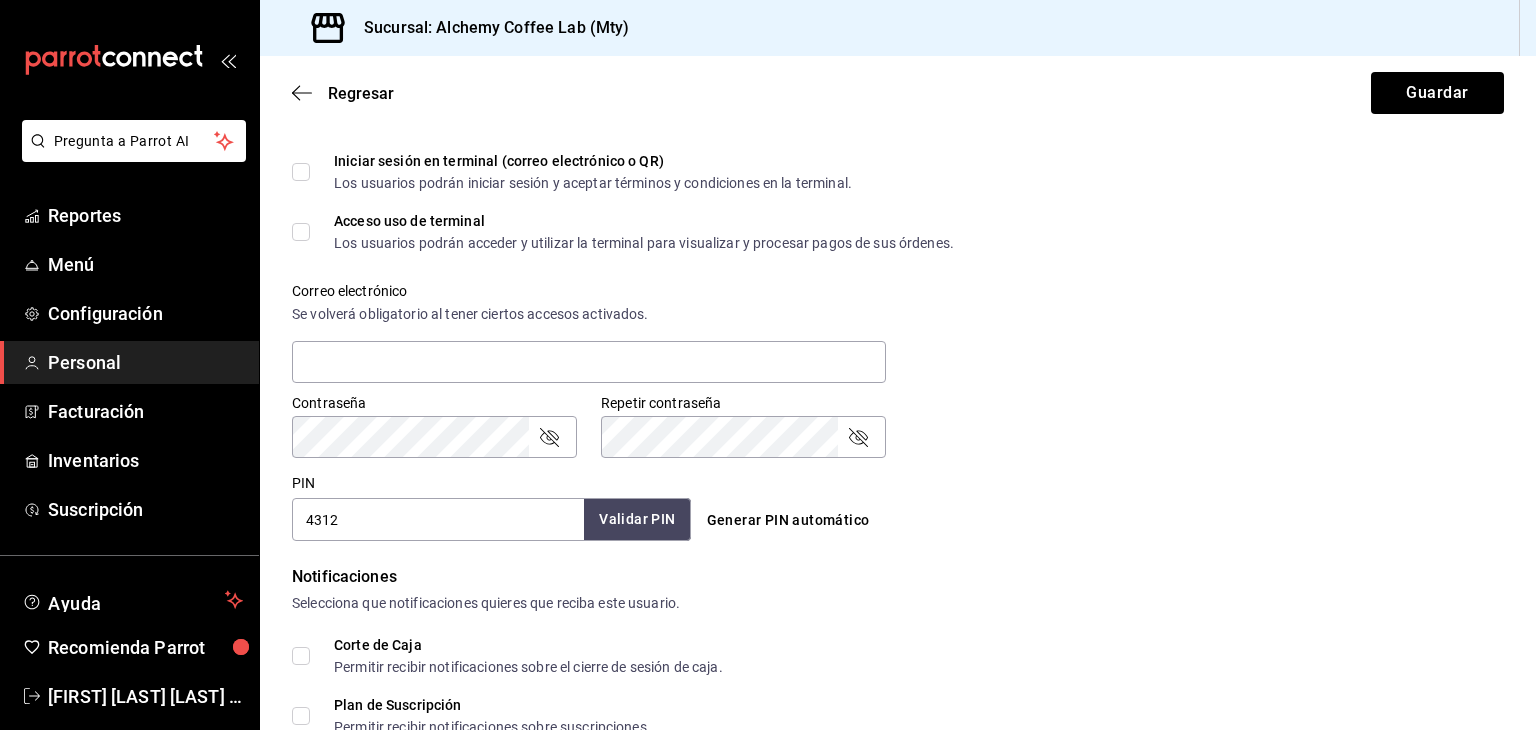 click on "Validar PIN" at bounding box center [637, 519] 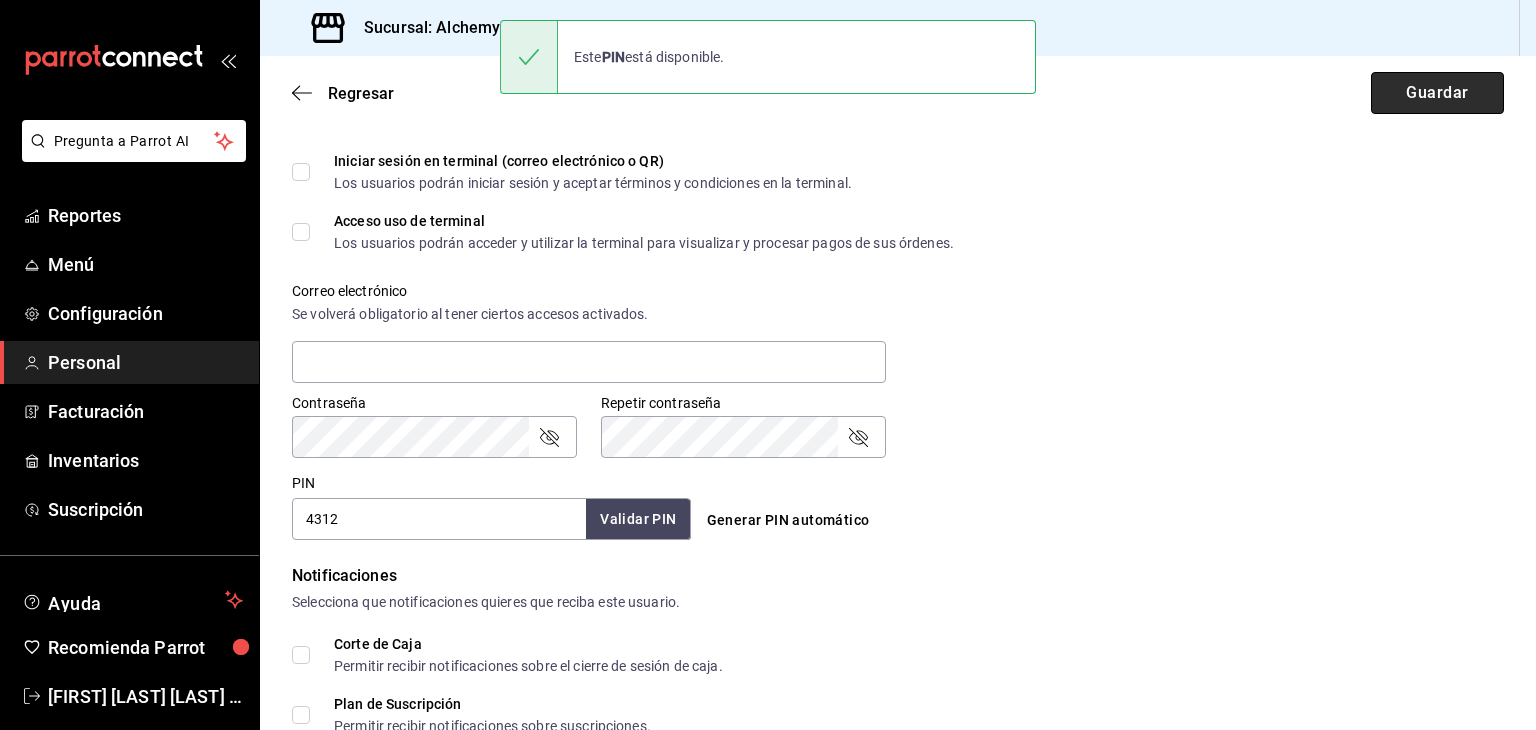 click on "Guardar" at bounding box center (1437, 93) 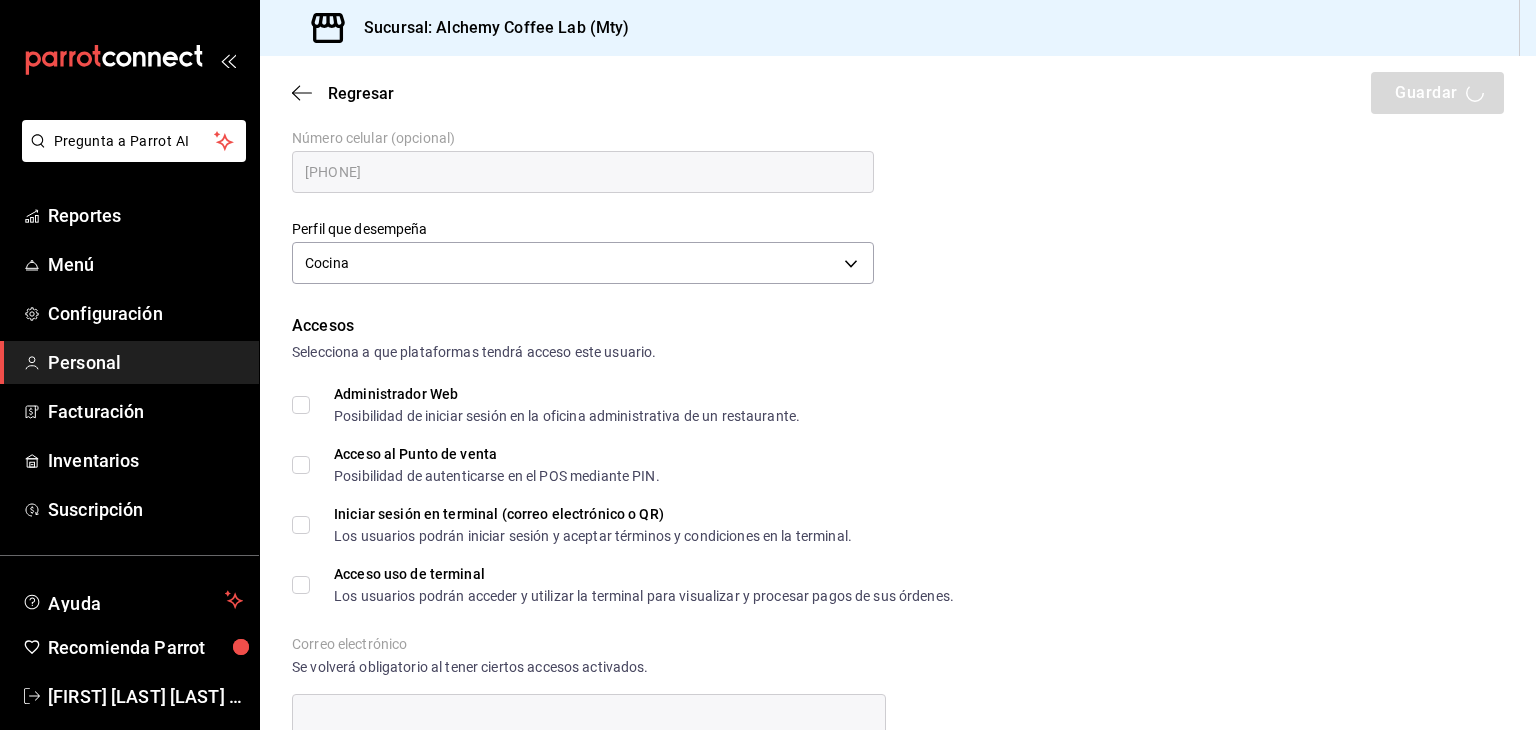 scroll, scrollTop: 200, scrollLeft: 0, axis: vertical 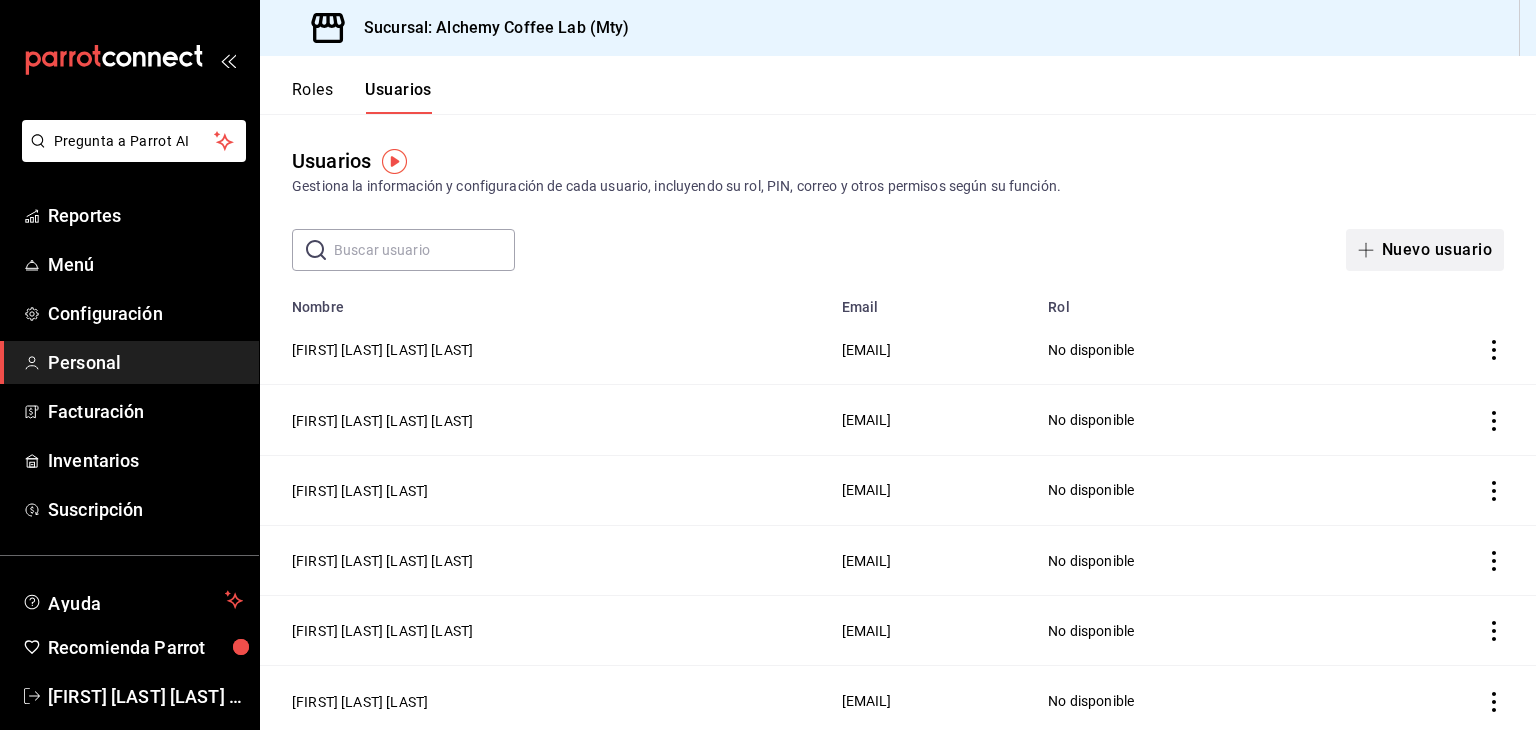 click on "Nuevo usuario" at bounding box center (1425, 250) 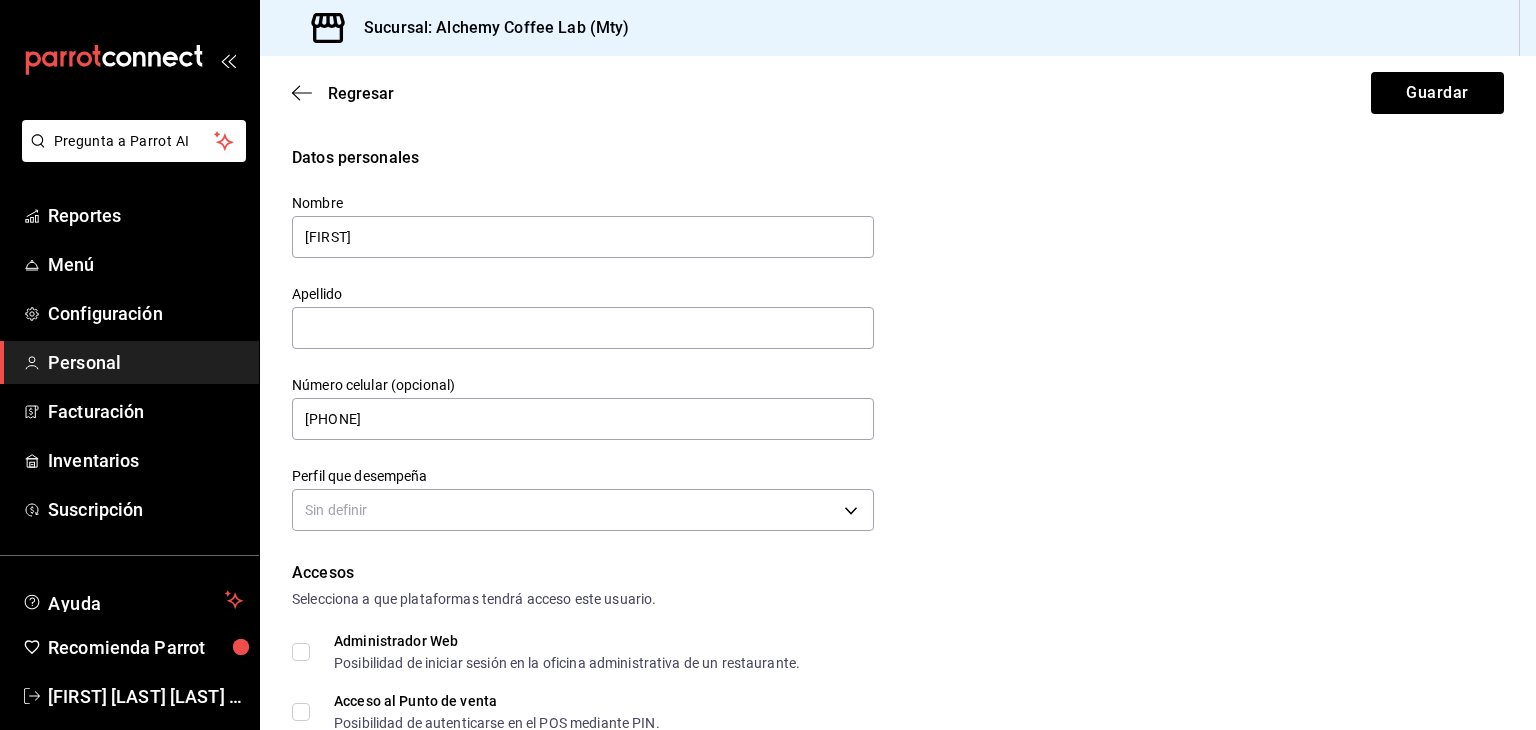 type on "E" 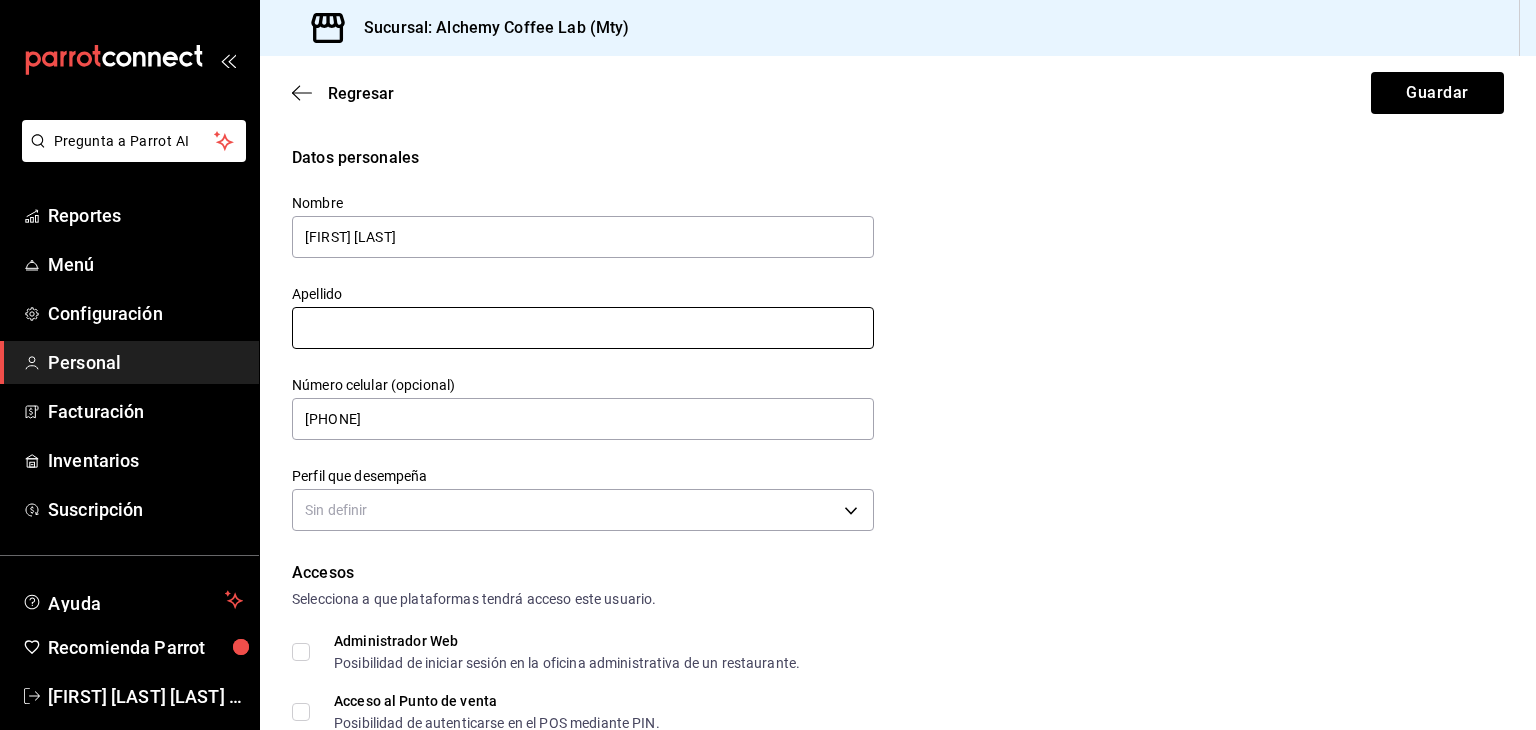 type on "[FIRST] [LAST]" 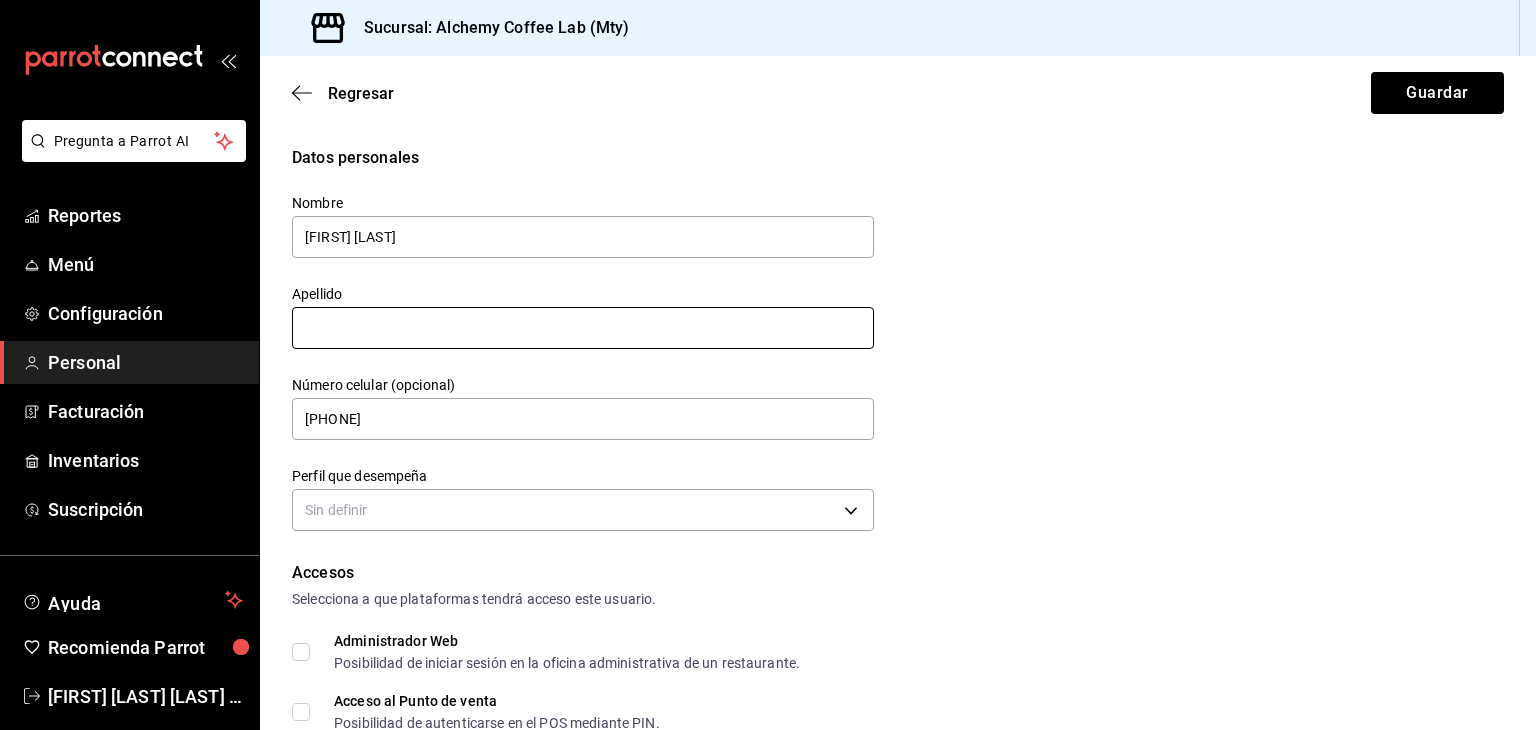 click at bounding box center (583, 328) 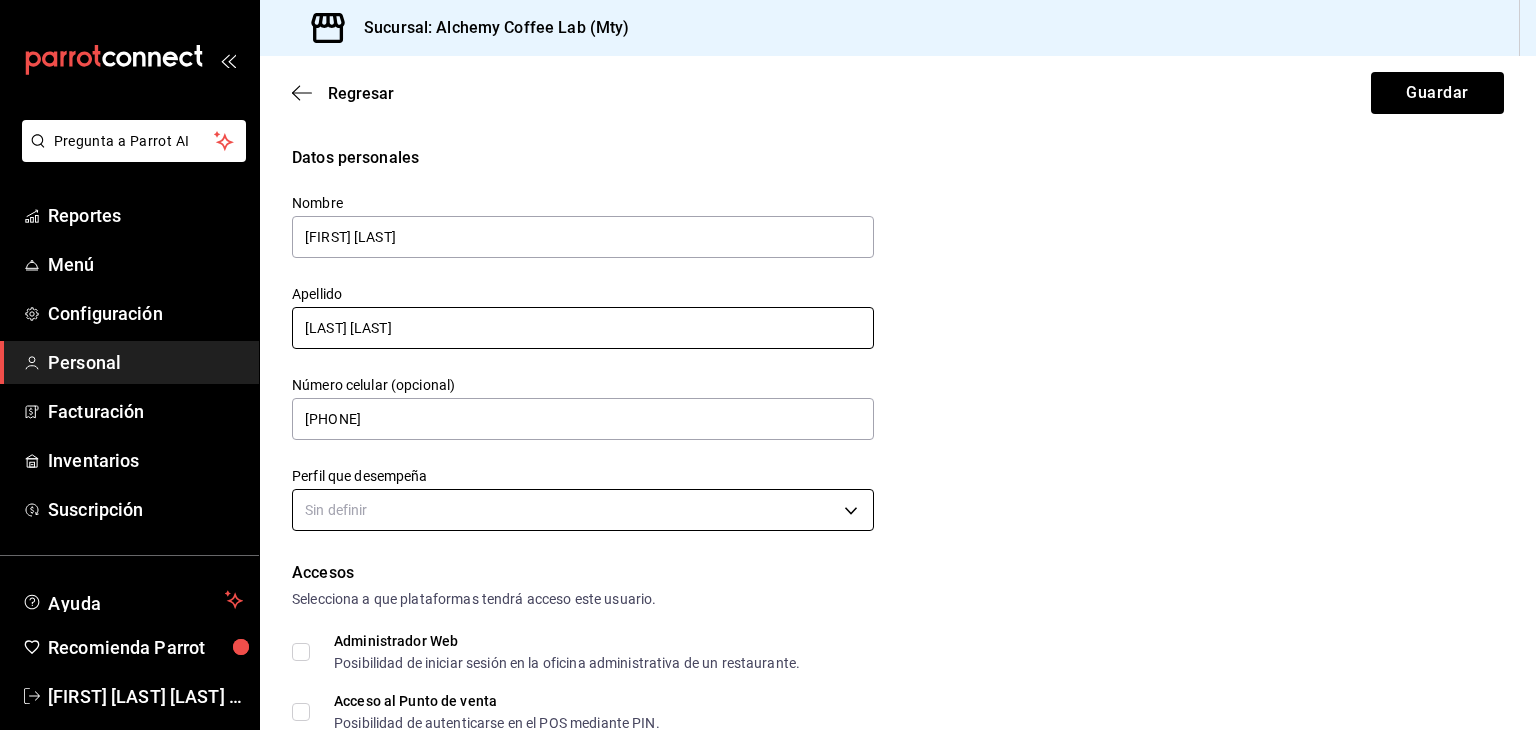 type on "[LAST] [LAST]" 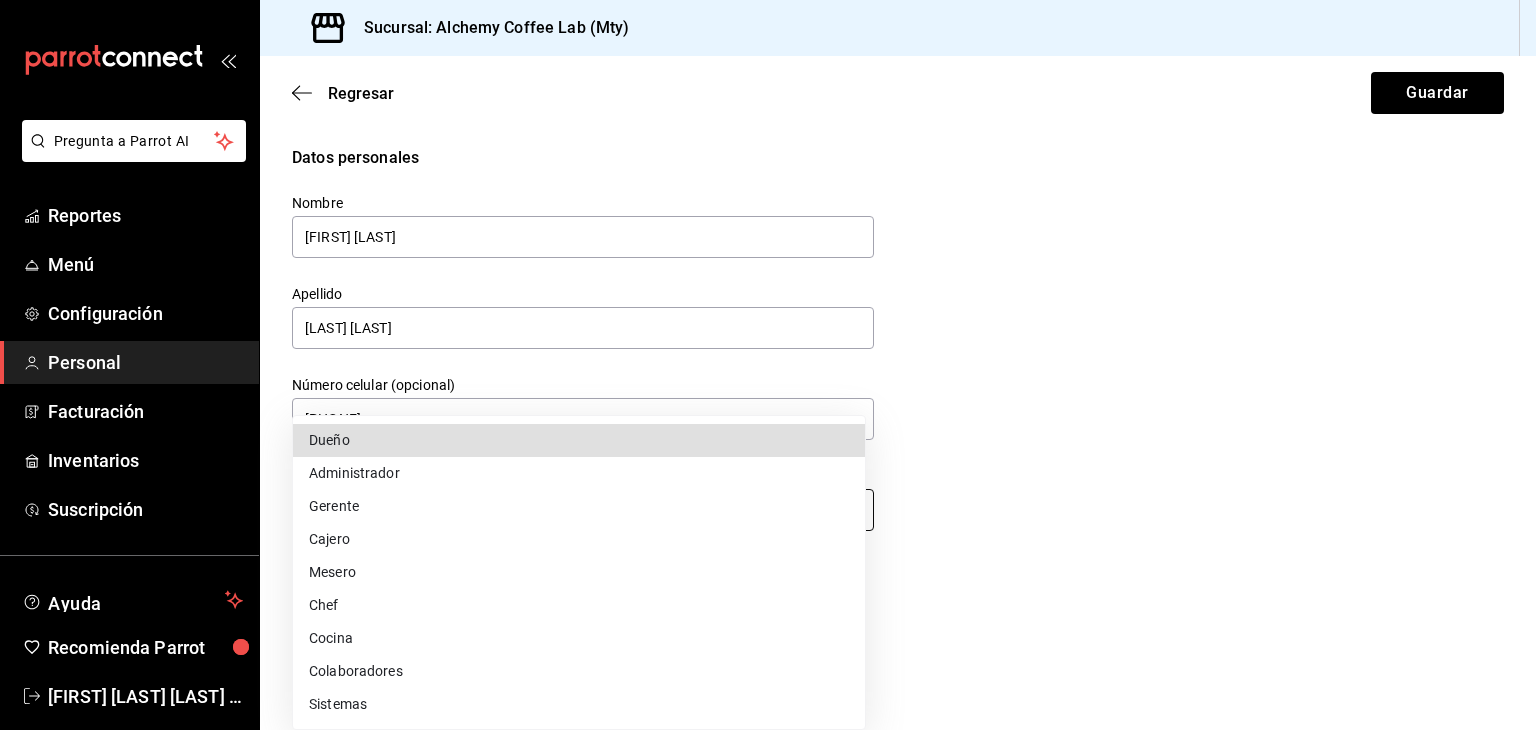 click on "Nombre [FIRST] [LAST] Apellido [LAST] [LAST] Número celular (opcional) +52 (__) ____-____ Perfil que desempeña Sin definir Accesos Selecciona a que plataformas tendrá acceso este usuario. Administrador Web Posibilidad de iniciar sesión en la oficina administrativa de un restaurante. Acceso al Punto de venta Posibilidad de autenticarse en el POS mediante PIN. Iniciar sesión en terminal (correo electrónico o QR) Los usuarios podrán iniciar sesión y aceptar términos y condiciones en la terminal. Acceso uso de terminal Los usuarios podrán acceder y utilizar la terminal para visualizar y procesar pagos de sus órdenes. Correo electrónico Se volverá obligatorio al tener ciertos accesos activados. Contraseña Contraseña Repetir contraseña" at bounding box center (768, 365) 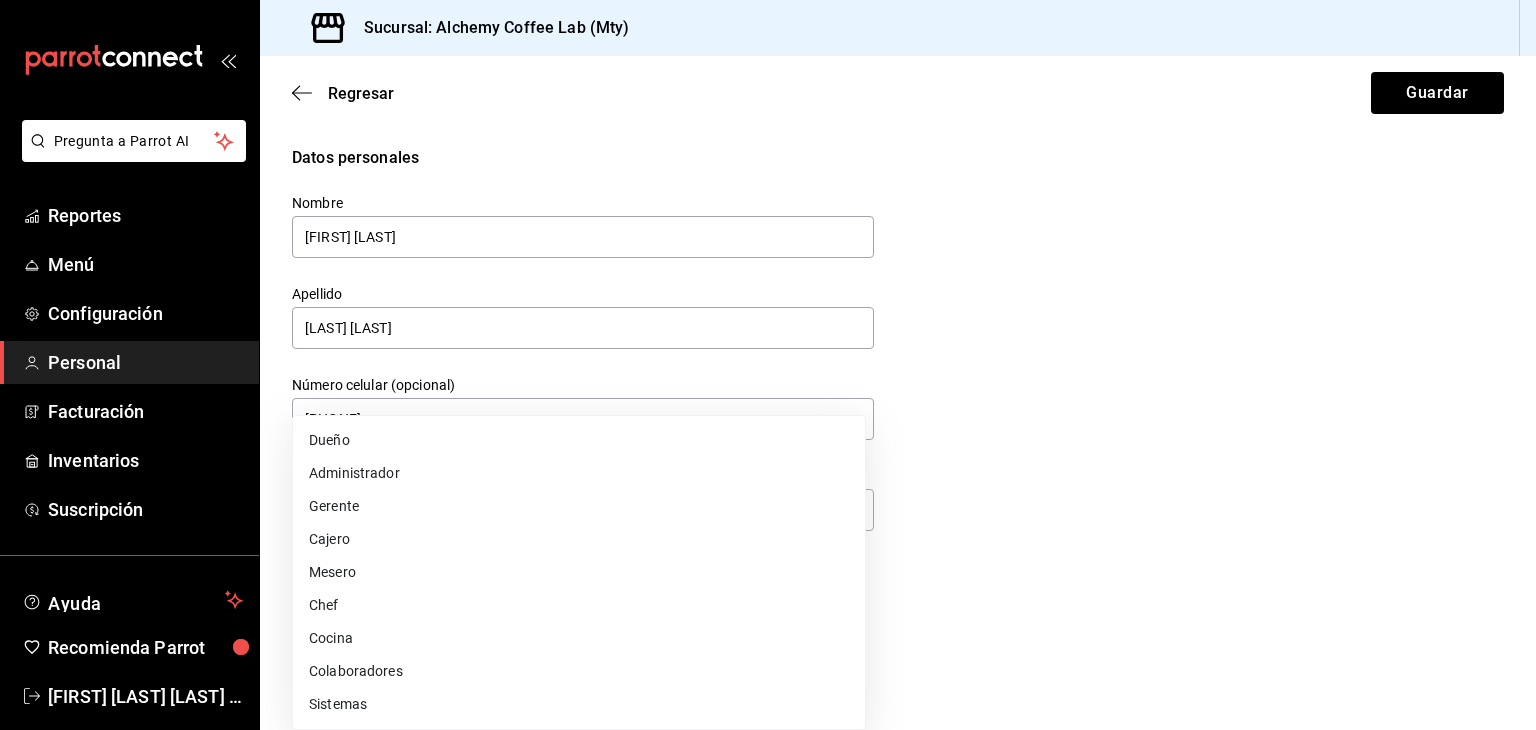 click on "Cocina" at bounding box center (579, 638) 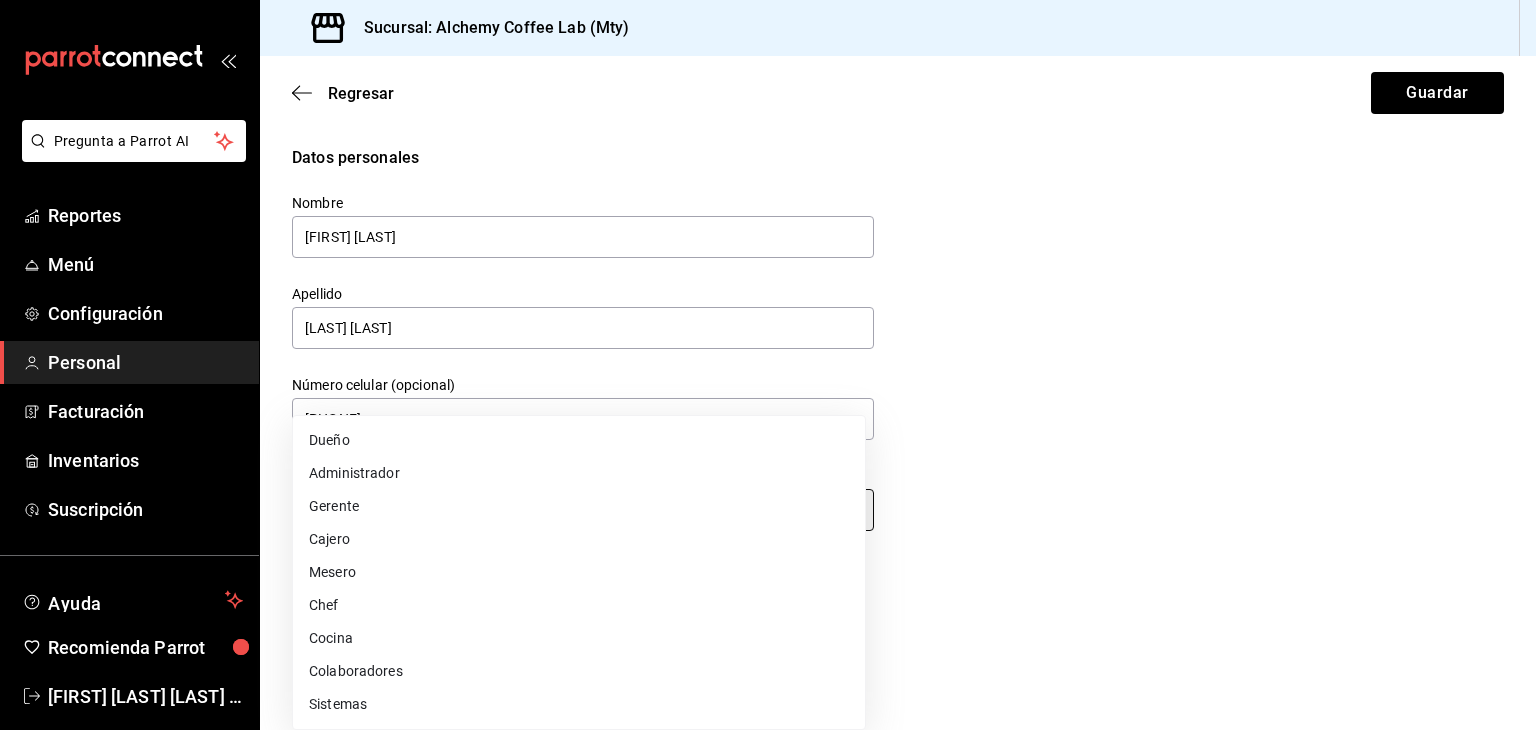 type on "KITCHEN" 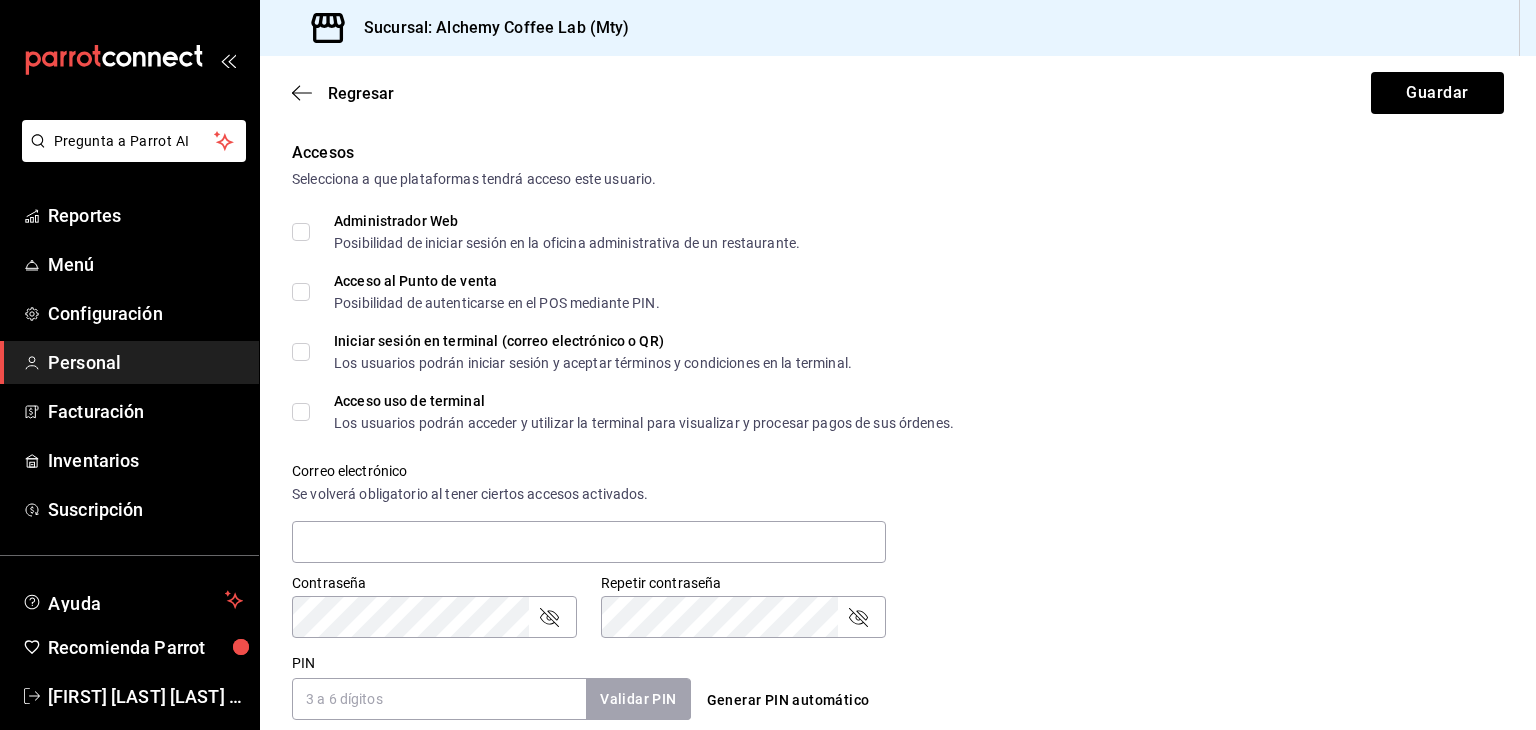 scroll, scrollTop: 500, scrollLeft: 0, axis: vertical 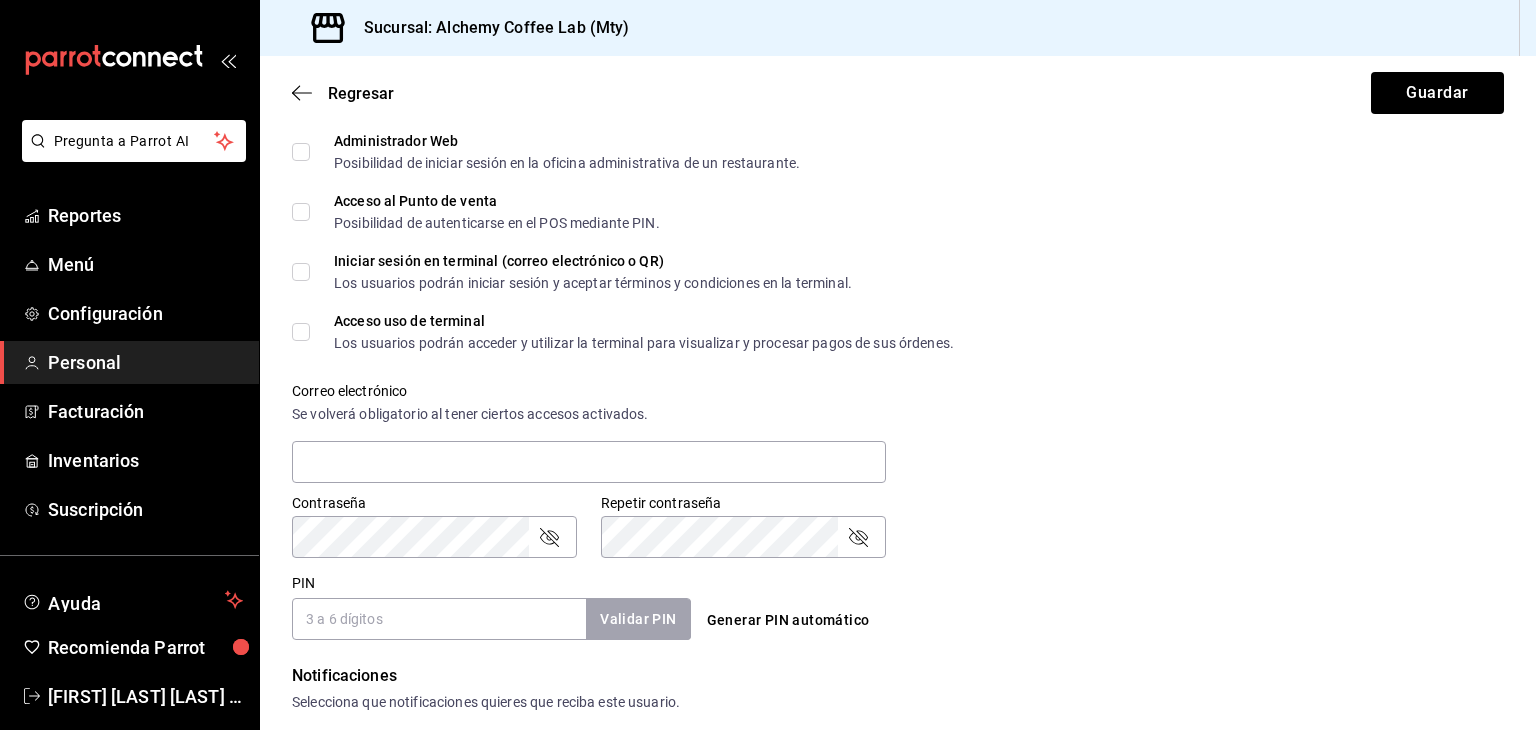 click on "PIN" at bounding box center (439, 619) 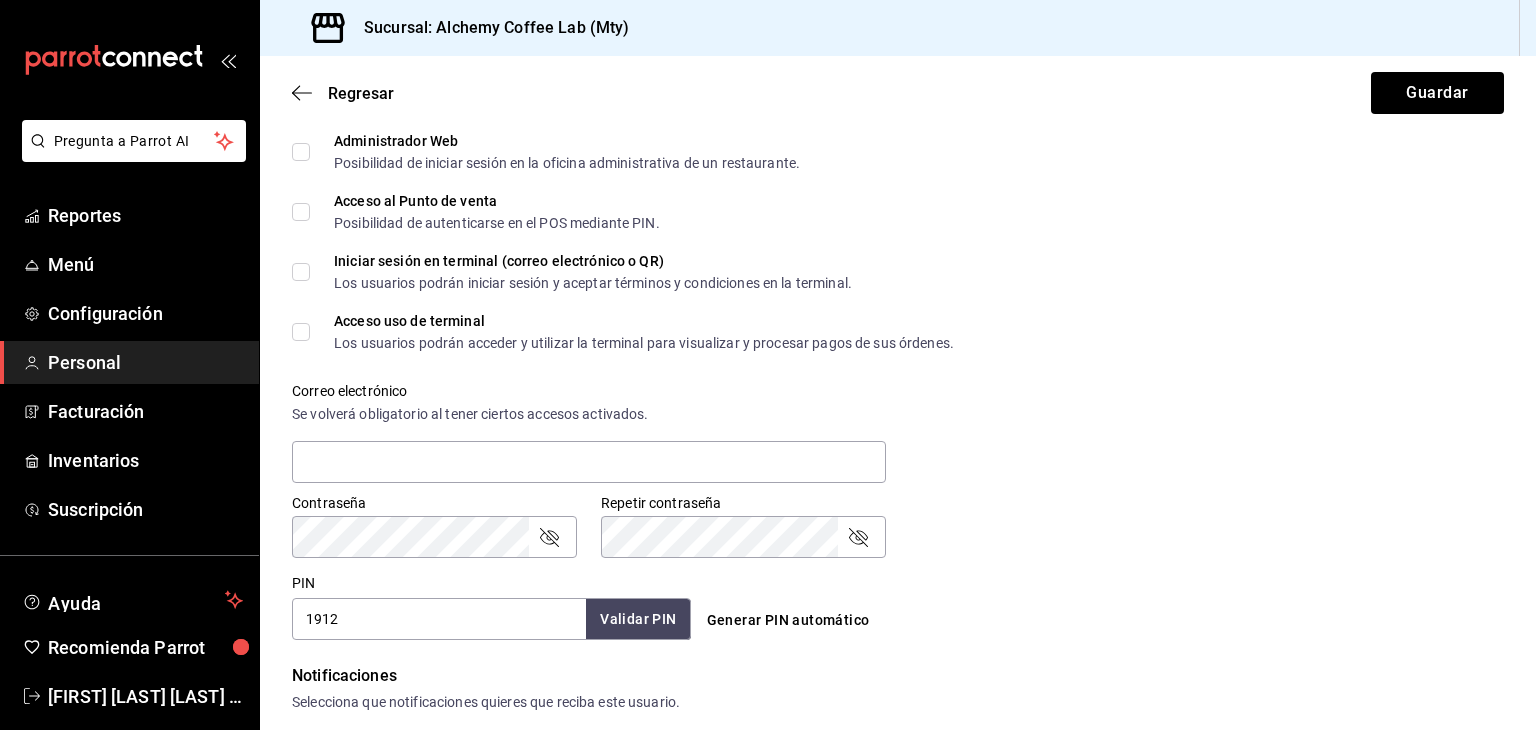type on "1912" 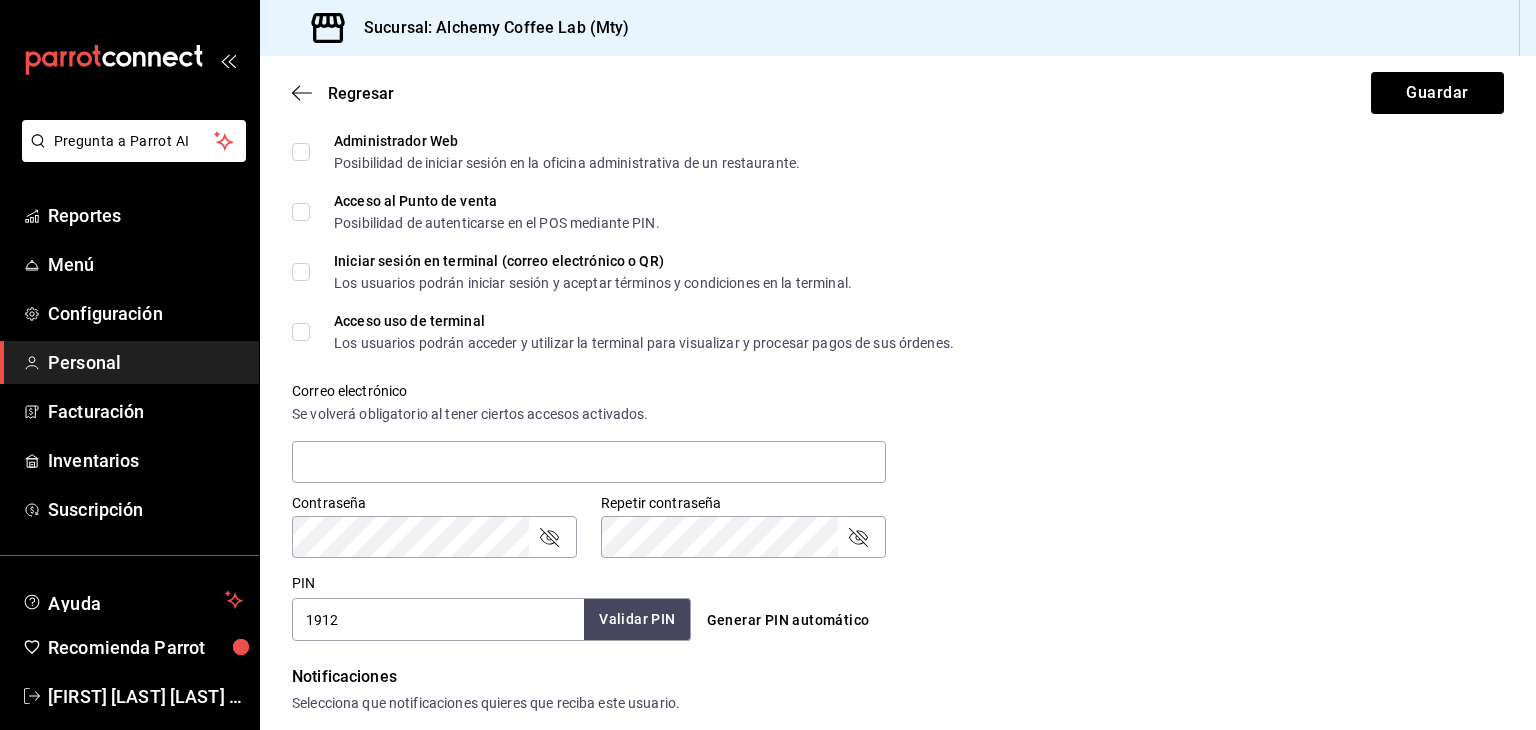 click on "Validar PIN" at bounding box center [637, 619] 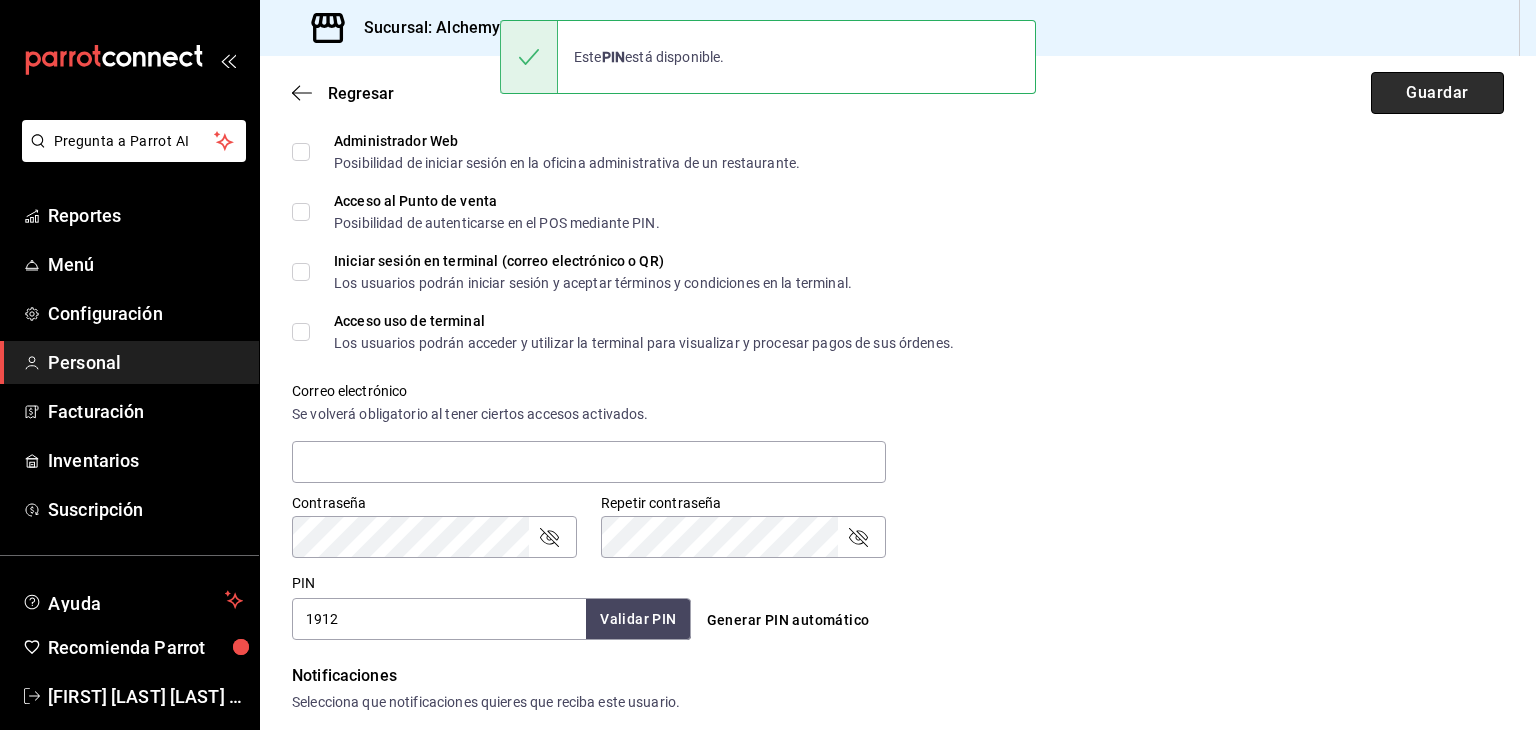 click on "Guardar" at bounding box center [1437, 93] 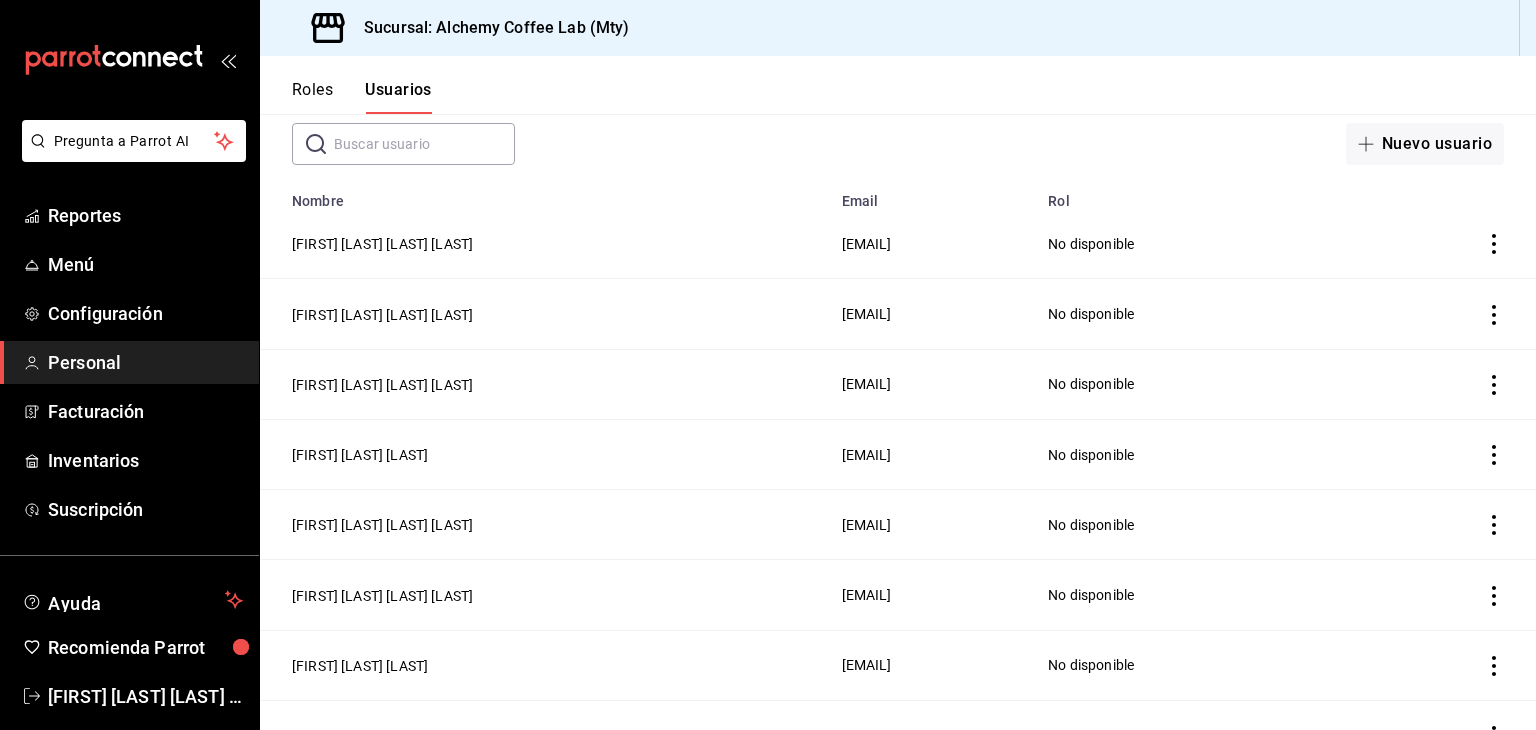 scroll, scrollTop: 0, scrollLeft: 0, axis: both 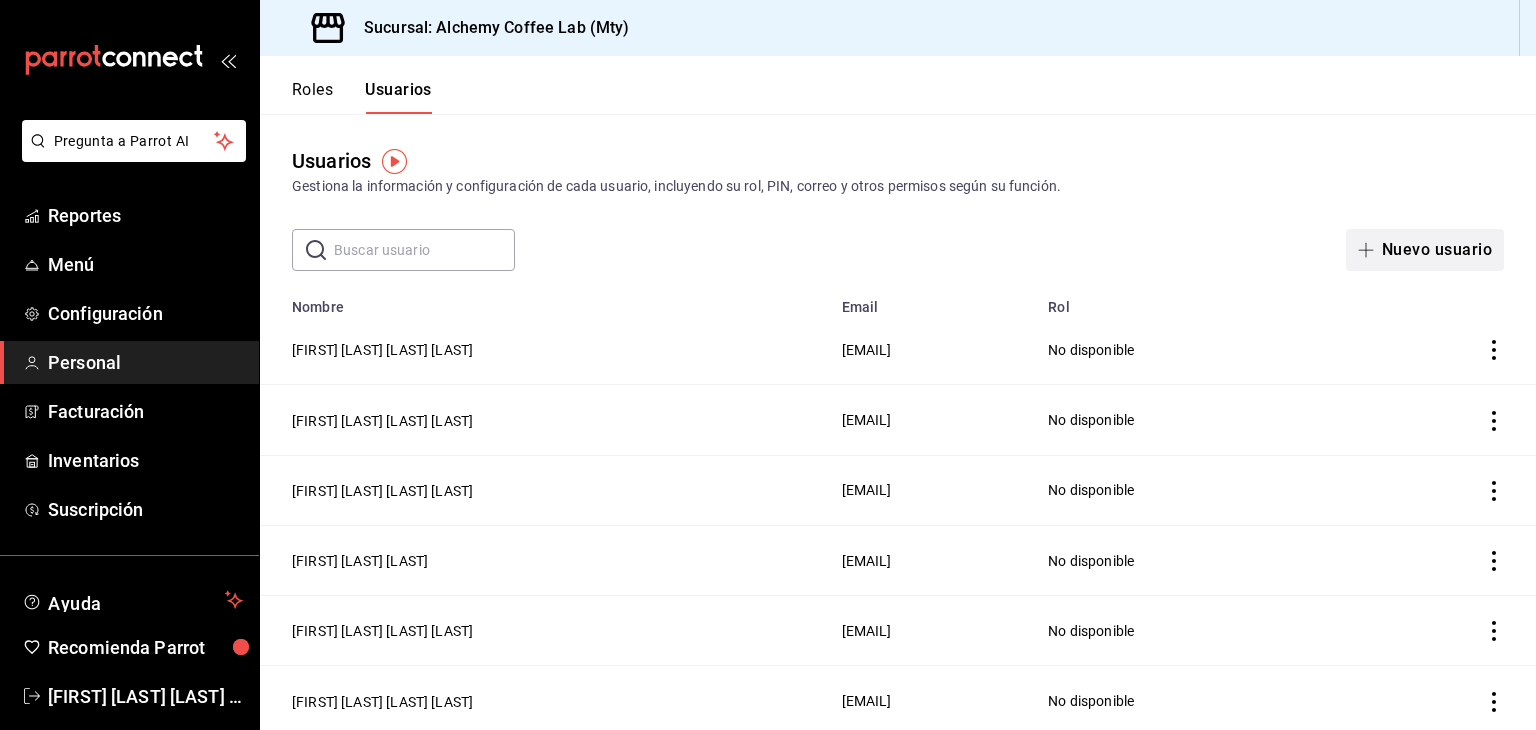 click on "Nuevo usuario" at bounding box center [1425, 250] 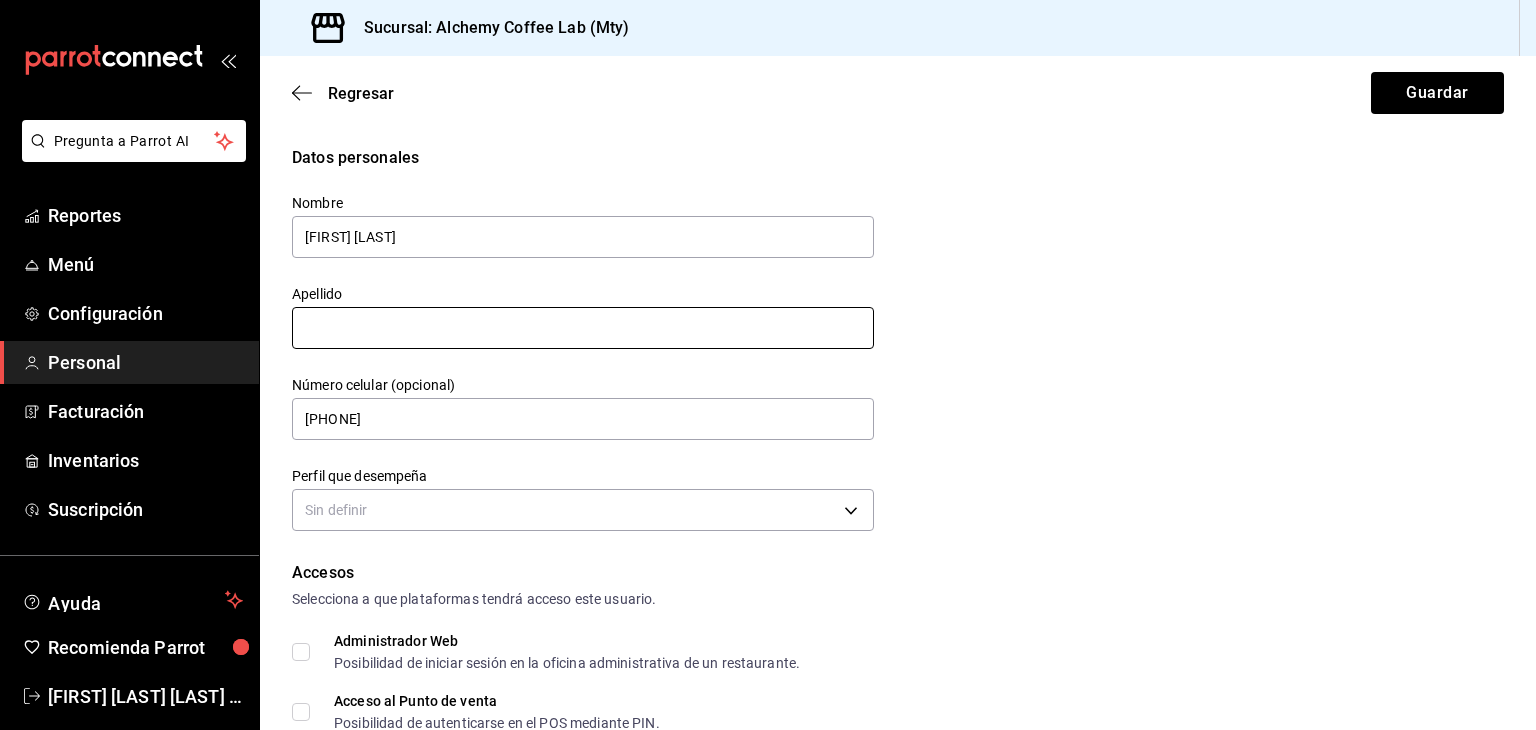 type on "[FIRST] [LAST]" 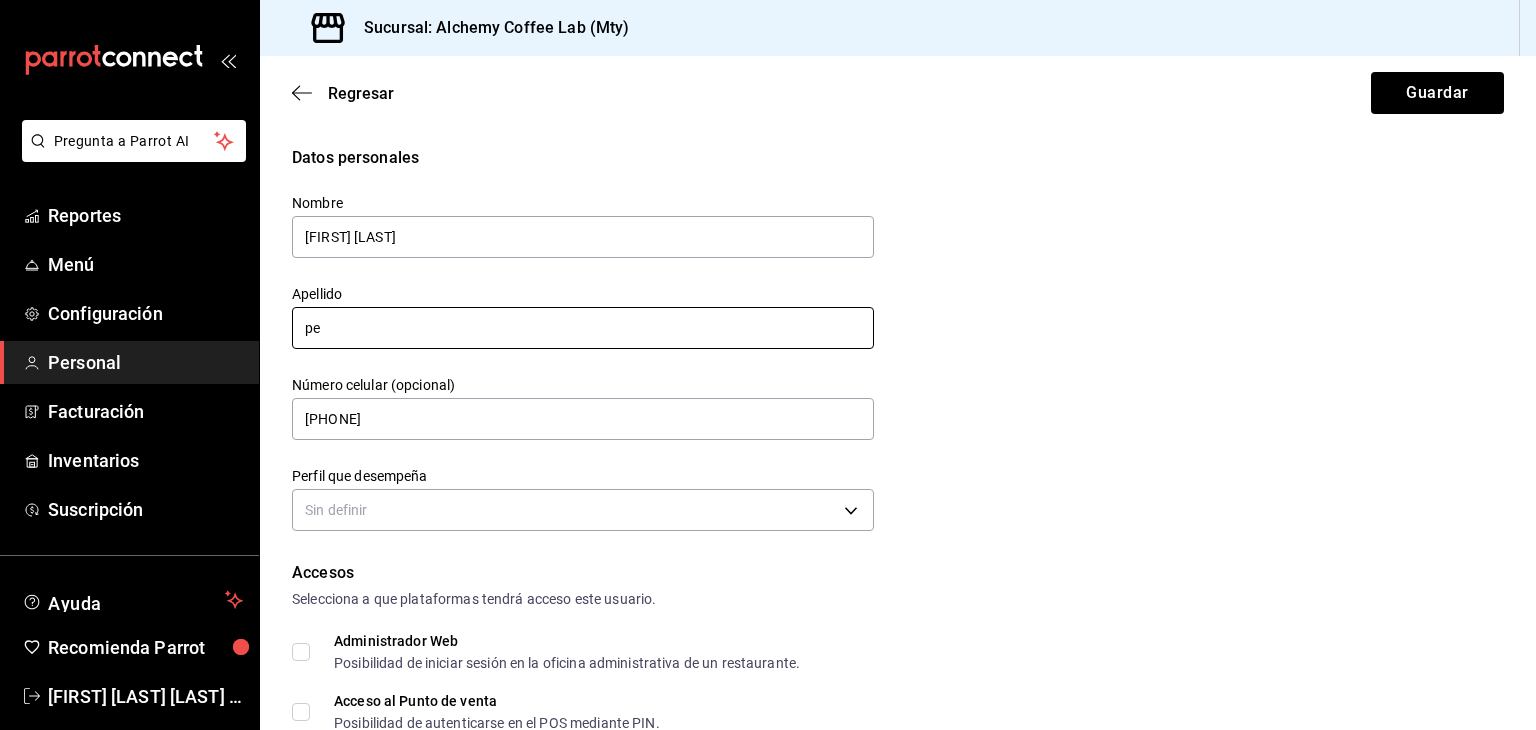 type on "p" 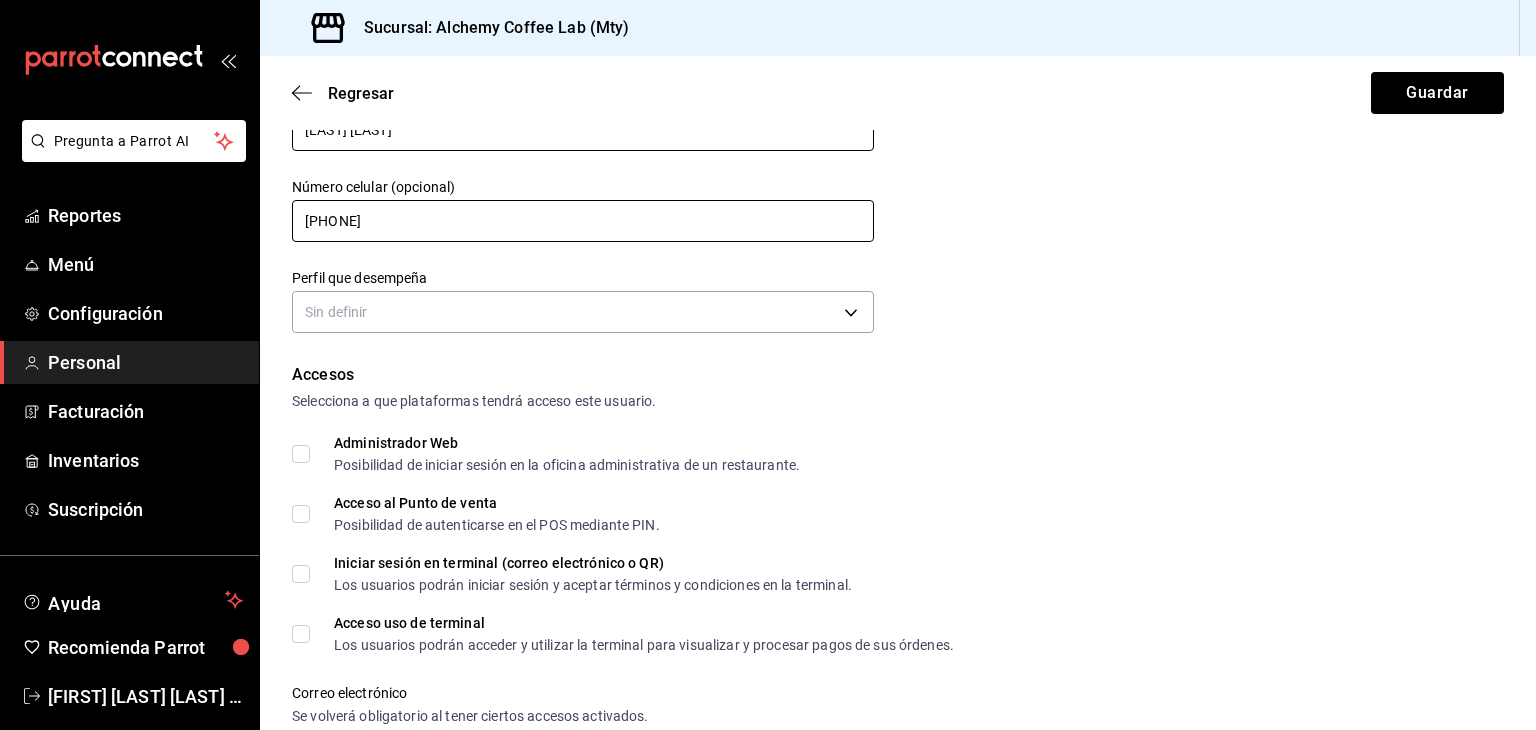scroll, scrollTop: 200, scrollLeft: 0, axis: vertical 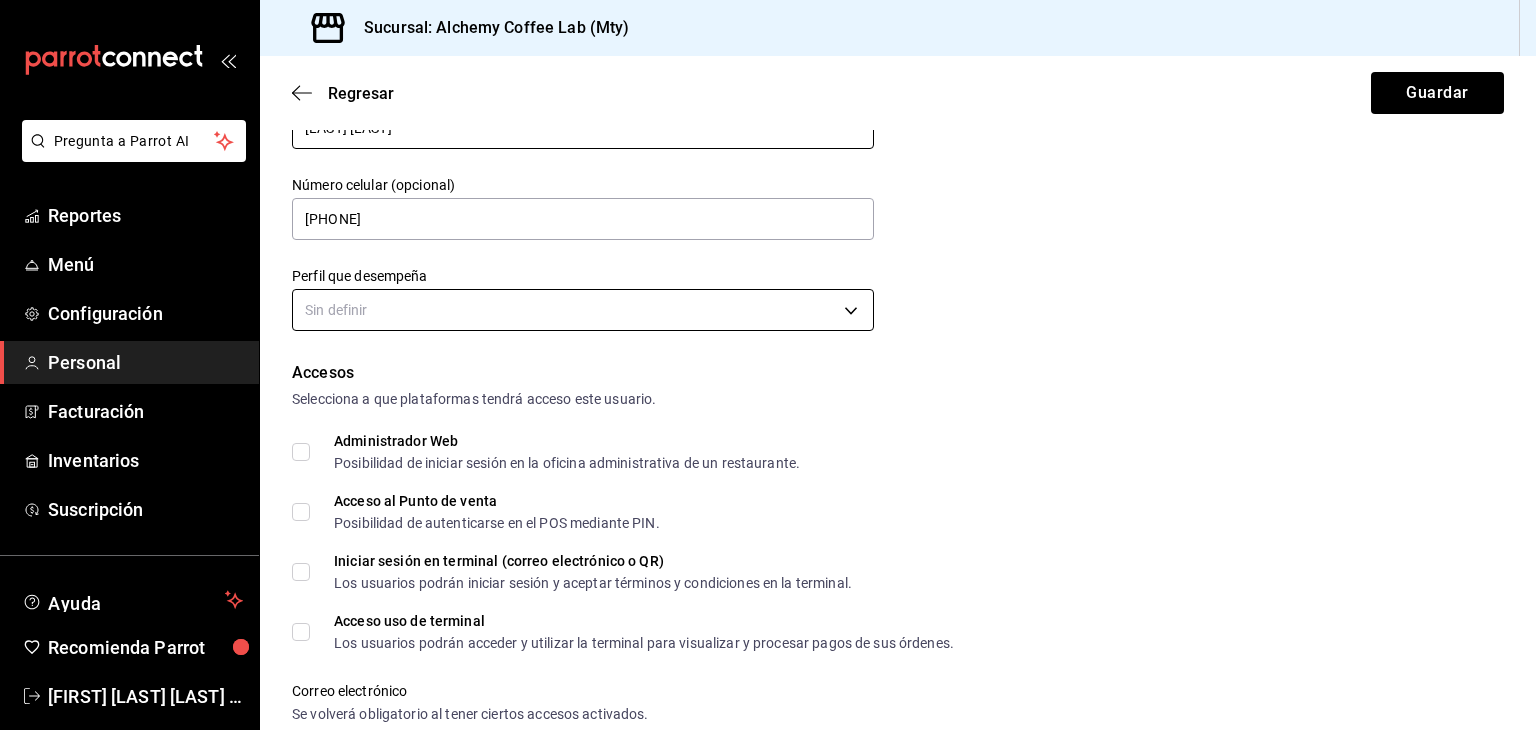 type on "[LAST] [LAST]" 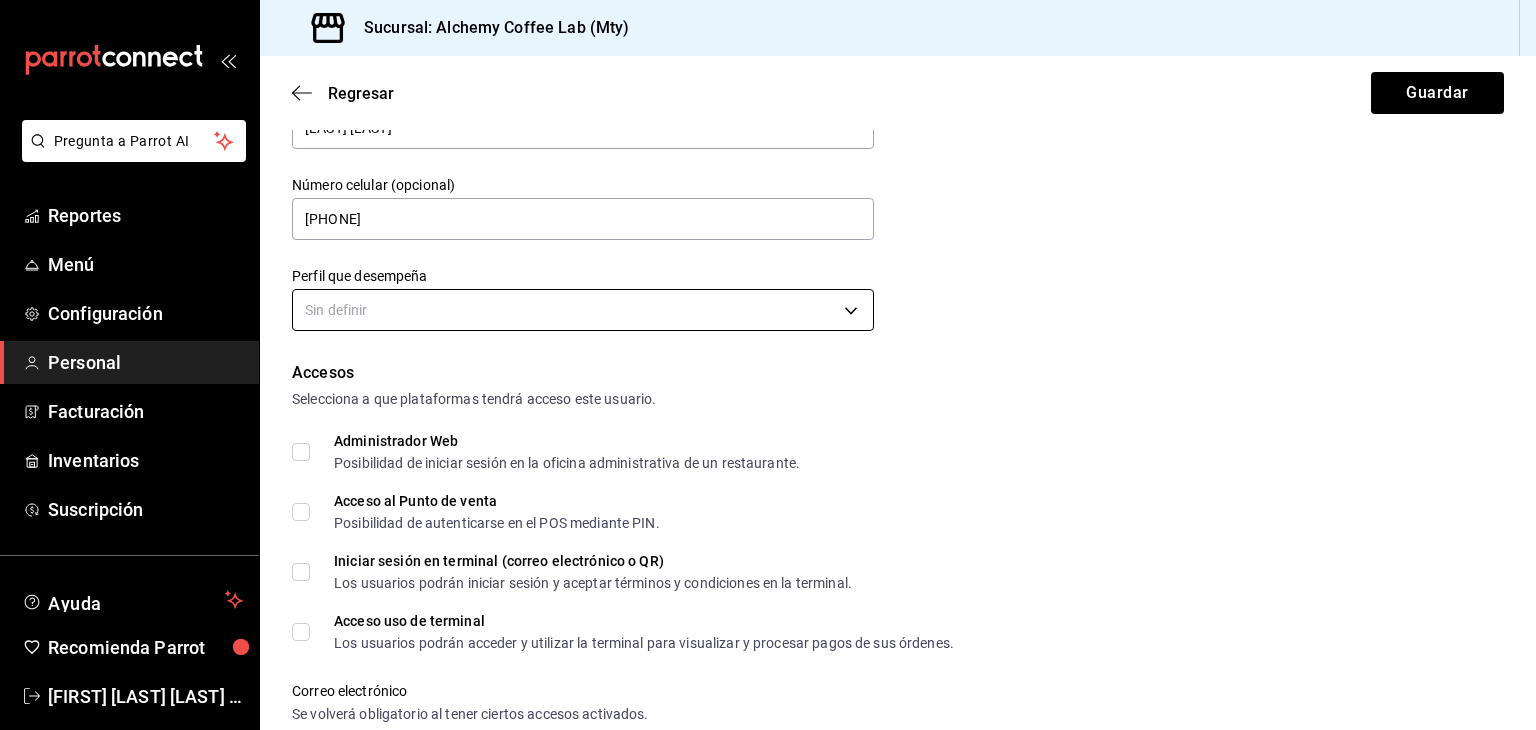 click on "Nombre [FIRST] [LAST] Apellido [LAST] [LAST] Número celular (opcional) +52 (__) ____-____ Perfil que desempeña Sin definir Accesos Selecciona a que plataformas tendrá acceso este usuario. Administrador Web Posibilidad de iniciar sesión en la oficina administrativa de un restaurante. Acceso al Punto de venta Posibilidad de autenticarse en el POS mediante PIN. Iniciar sesión en terminal (correo electrónico o QR) Los usuarios podrán iniciar sesión y aceptar términos y condiciones en la terminal. Acceso uso de terminal Los usuarios podrán acceder y utilizar la terminal para visualizar y procesar pagos de sus órdenes. Correo electrónico Se volverá obligatorio al tener ciertos accesos activados. Contraseña Contraseña Repetir contraseña" at bounding box center [768, 365] 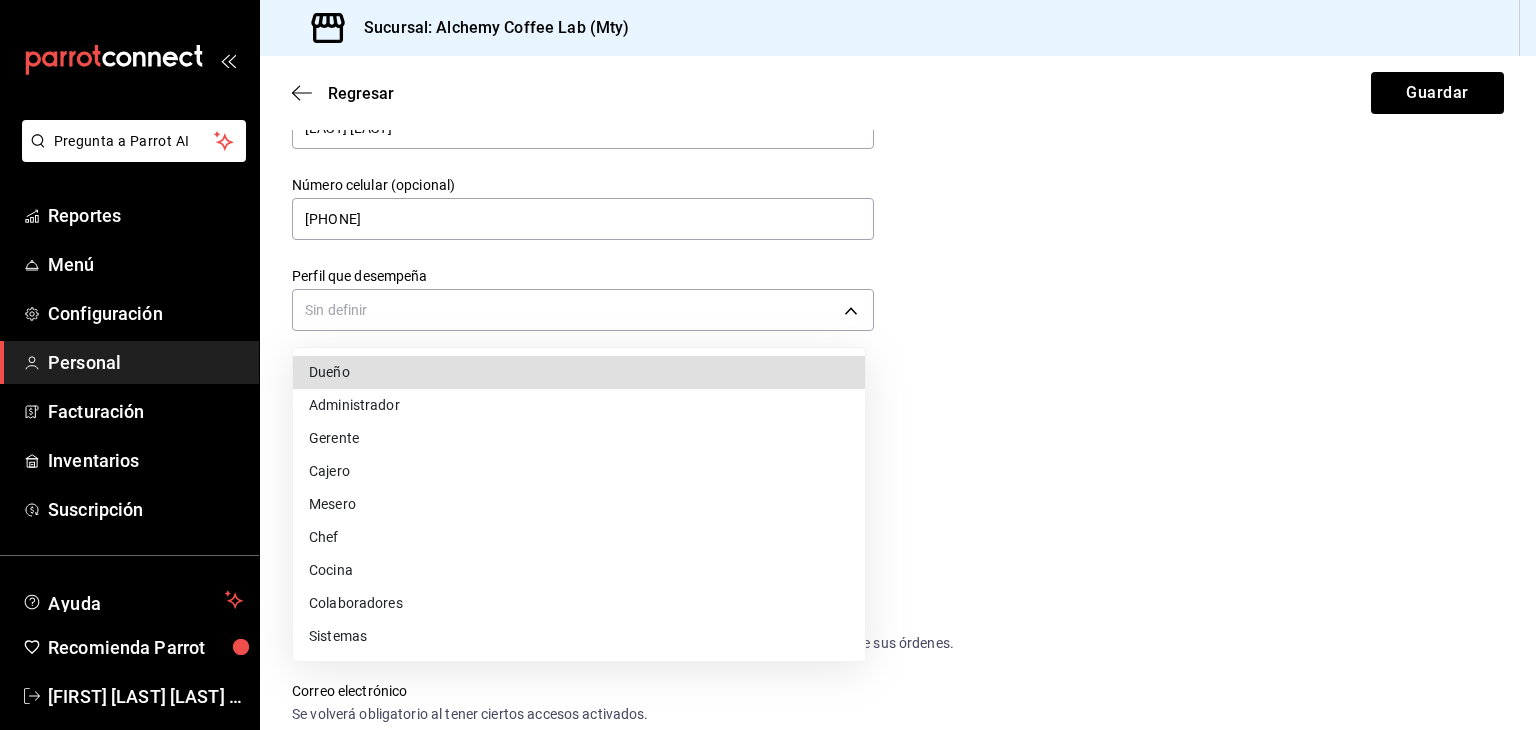 click on "Cocina" at bounding box center (579, 570) 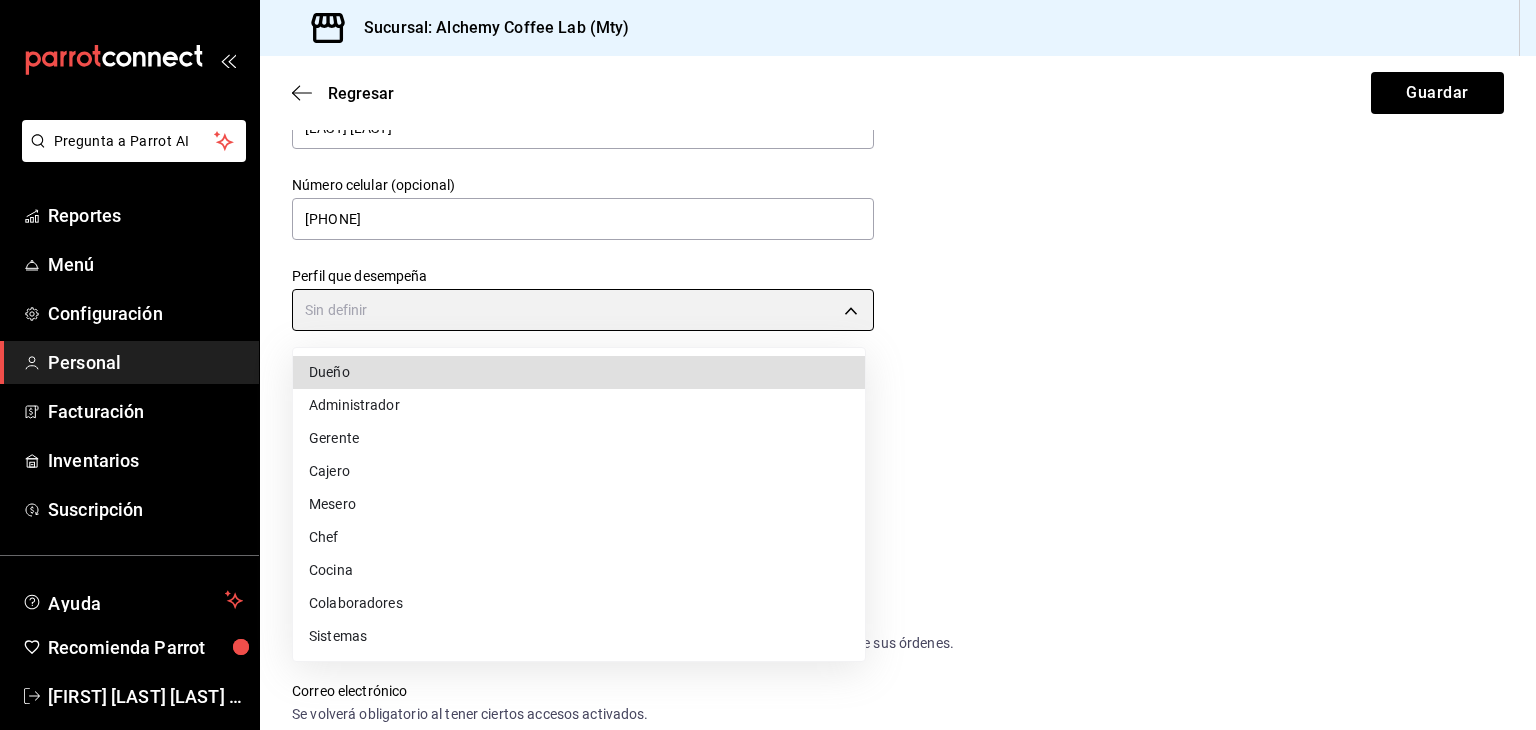 type on "KITCHEN" 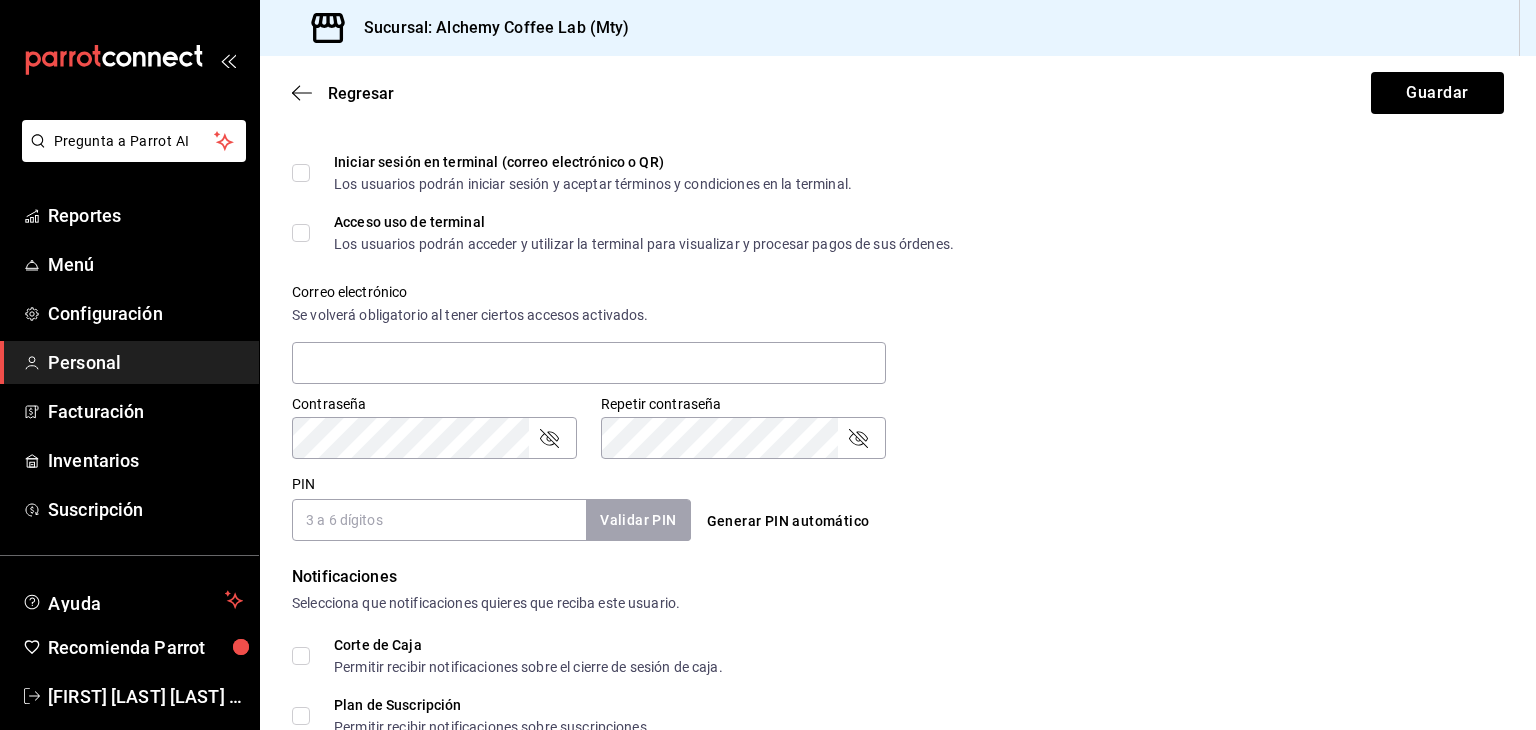 scroll, scrollTop: 600, scrollLeft: 0, axis: vertical 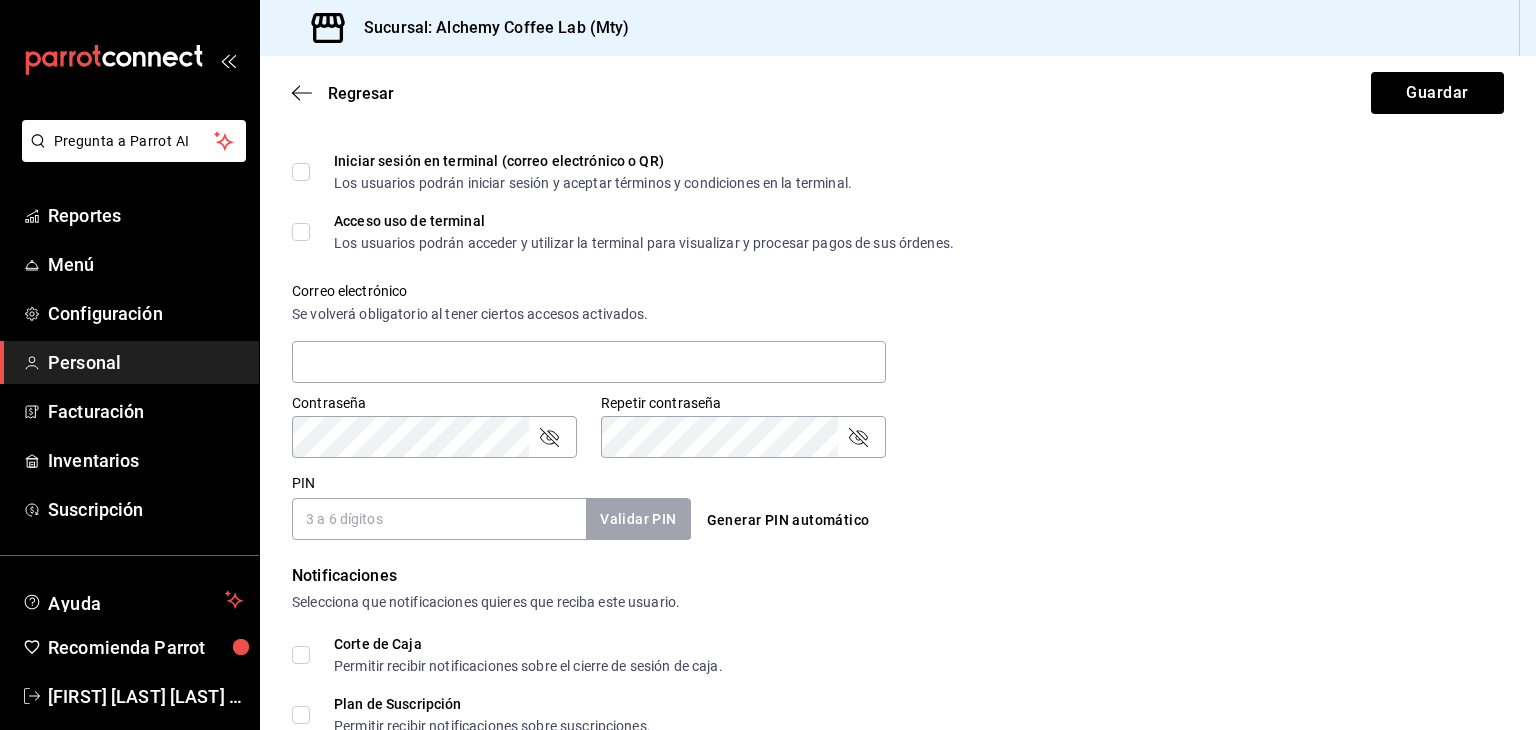 click on "PIN" at bounding box center [439, 519] 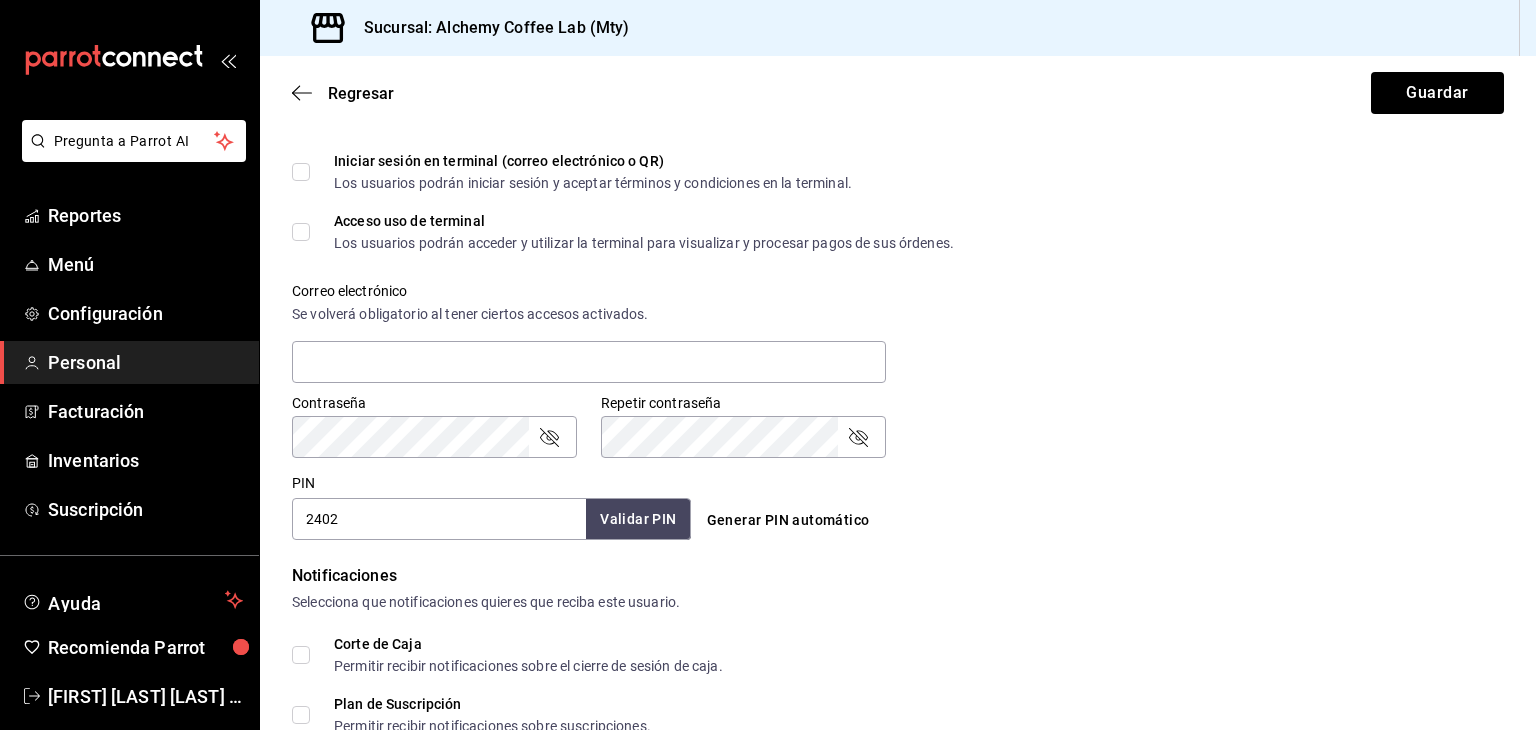 type on "2402" 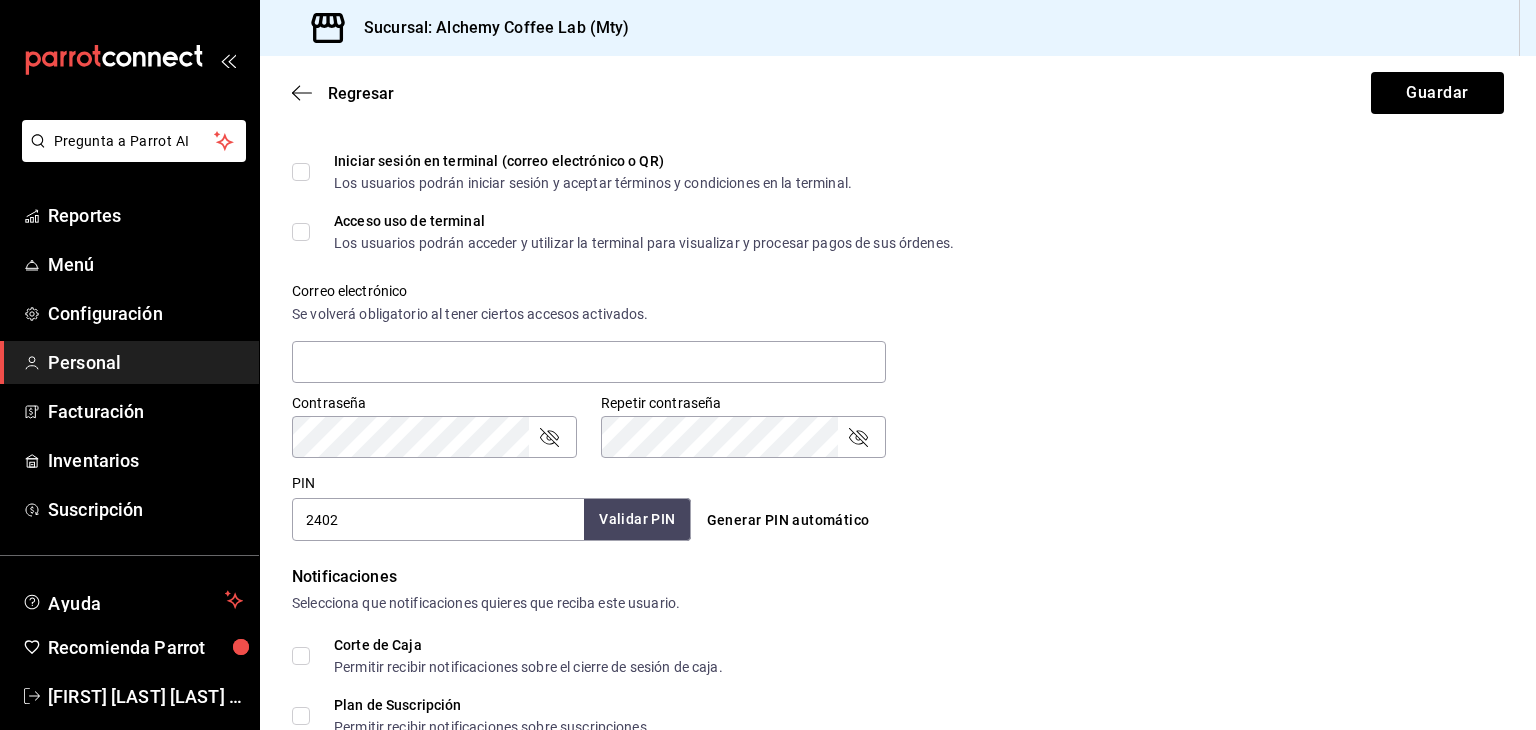 click on "Validar PIN" at bounding box center (637, 519) 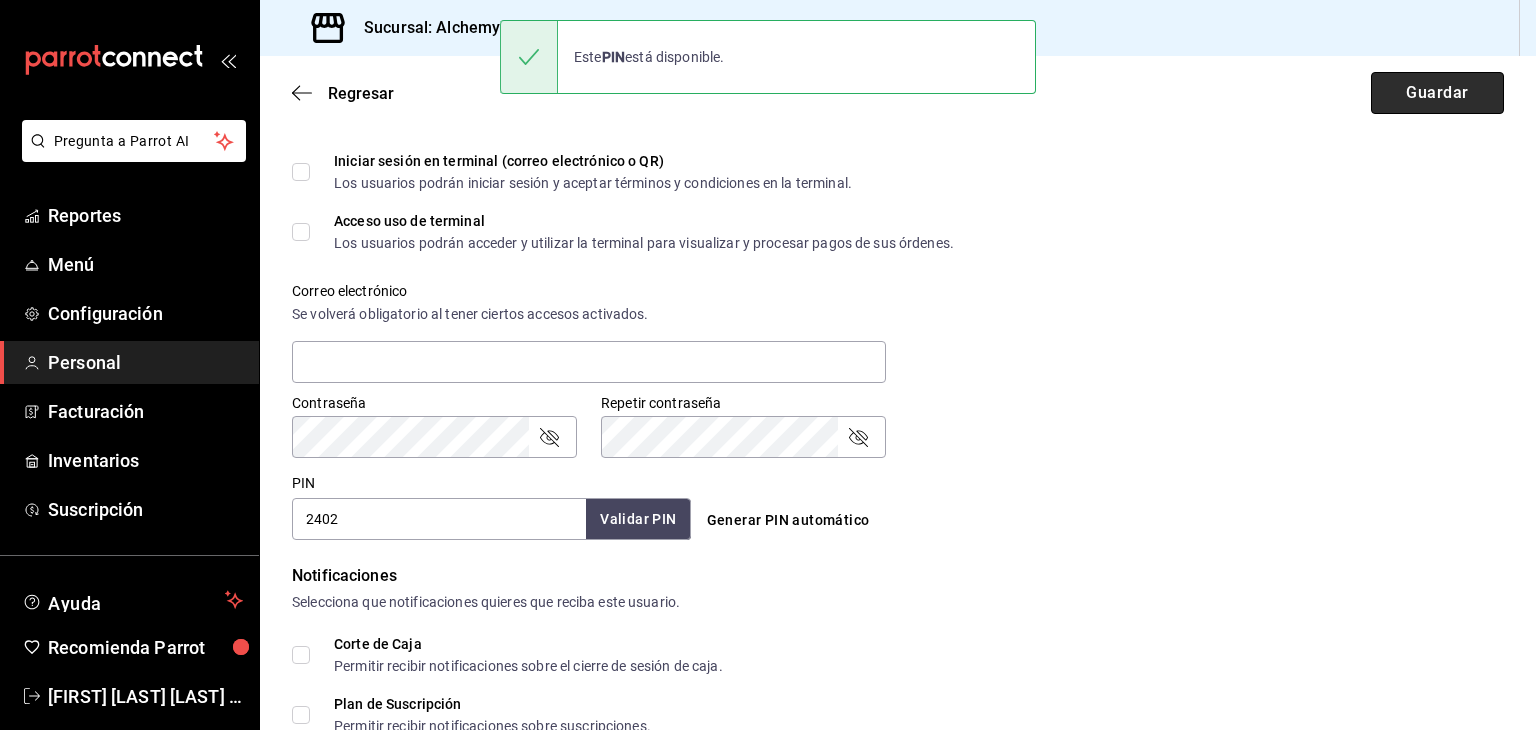 click on "Guardar" at bounding box center (1437, 93) 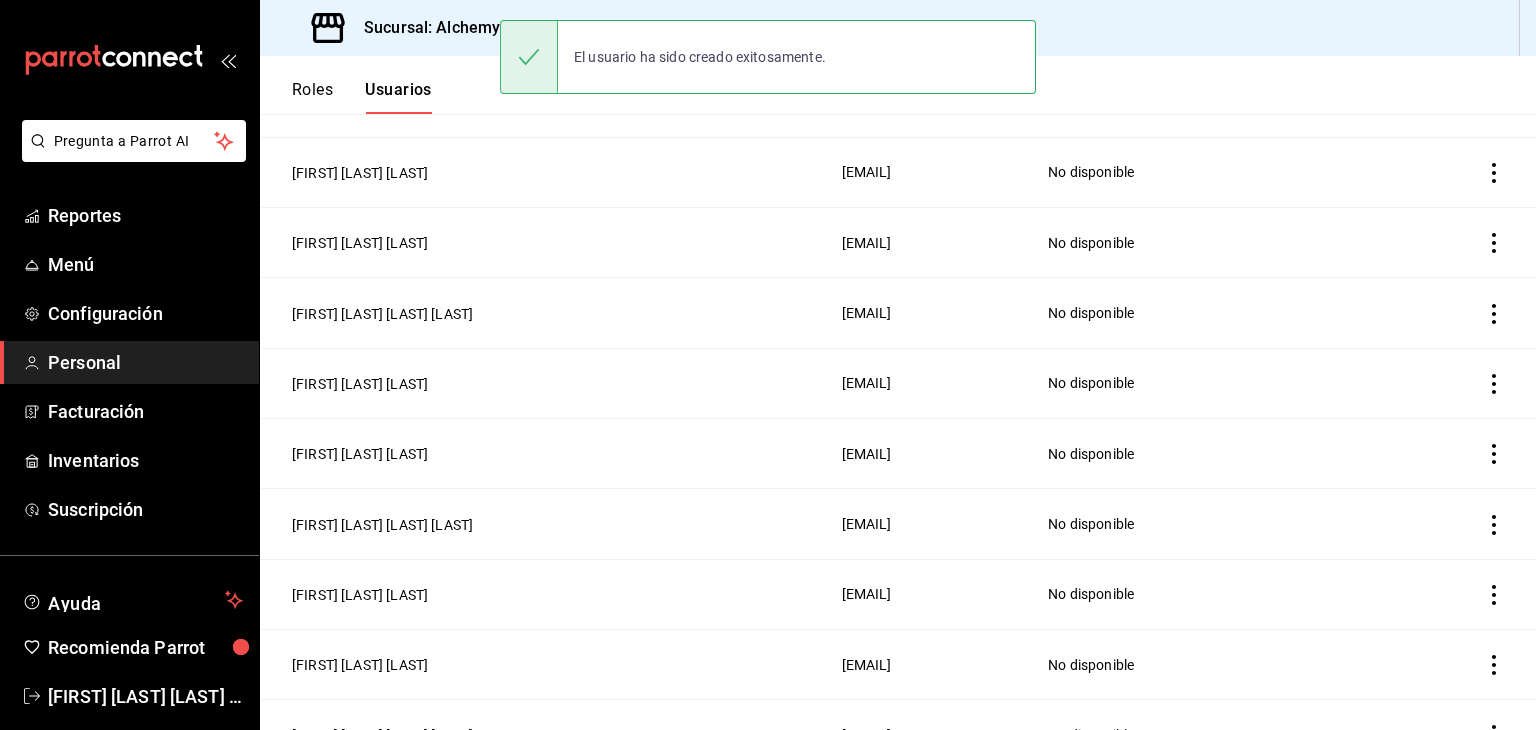 scroll, scrollTop: 670, scrollLeft: 0, axis: vertical 